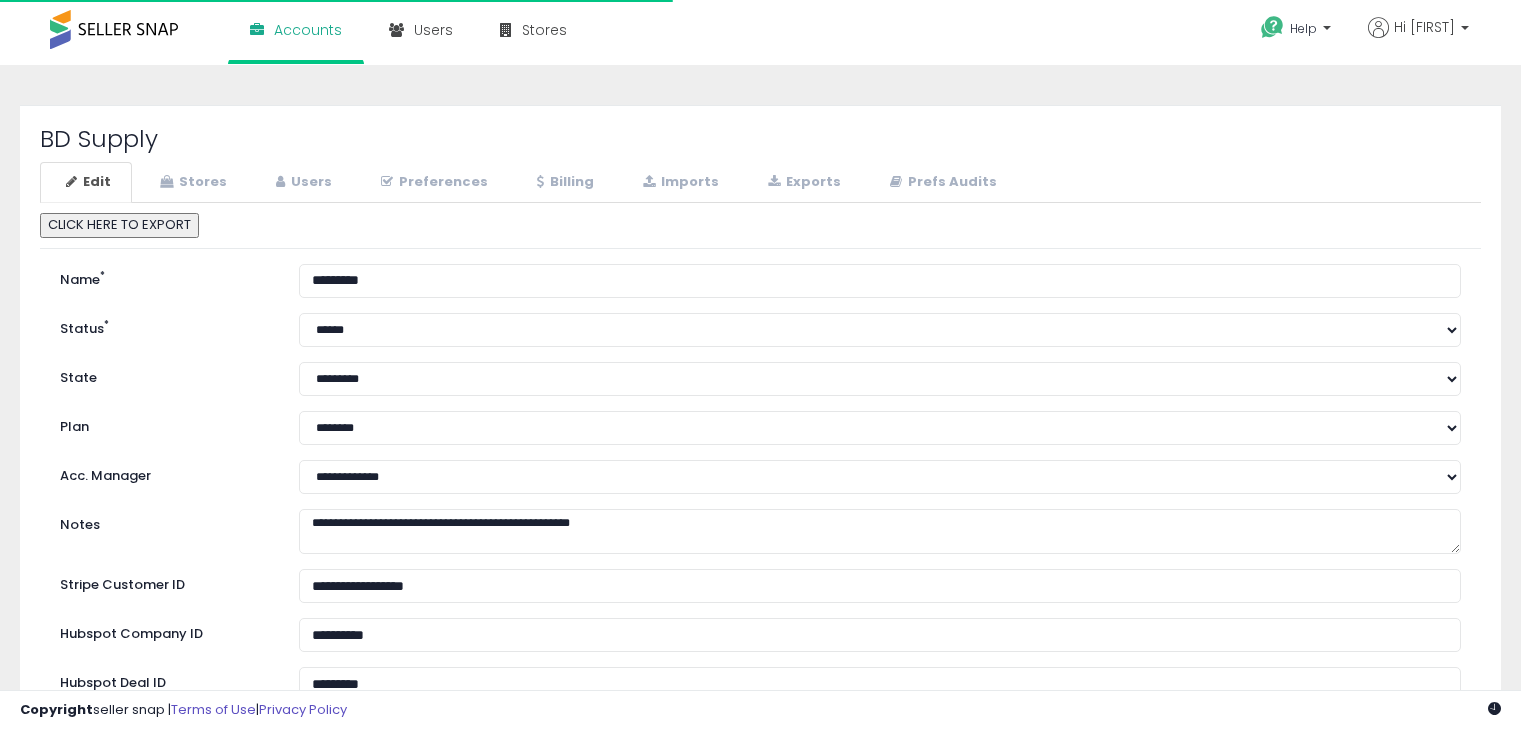 scroll, scrollTop: 0, scrollLeft: 0, axis: both 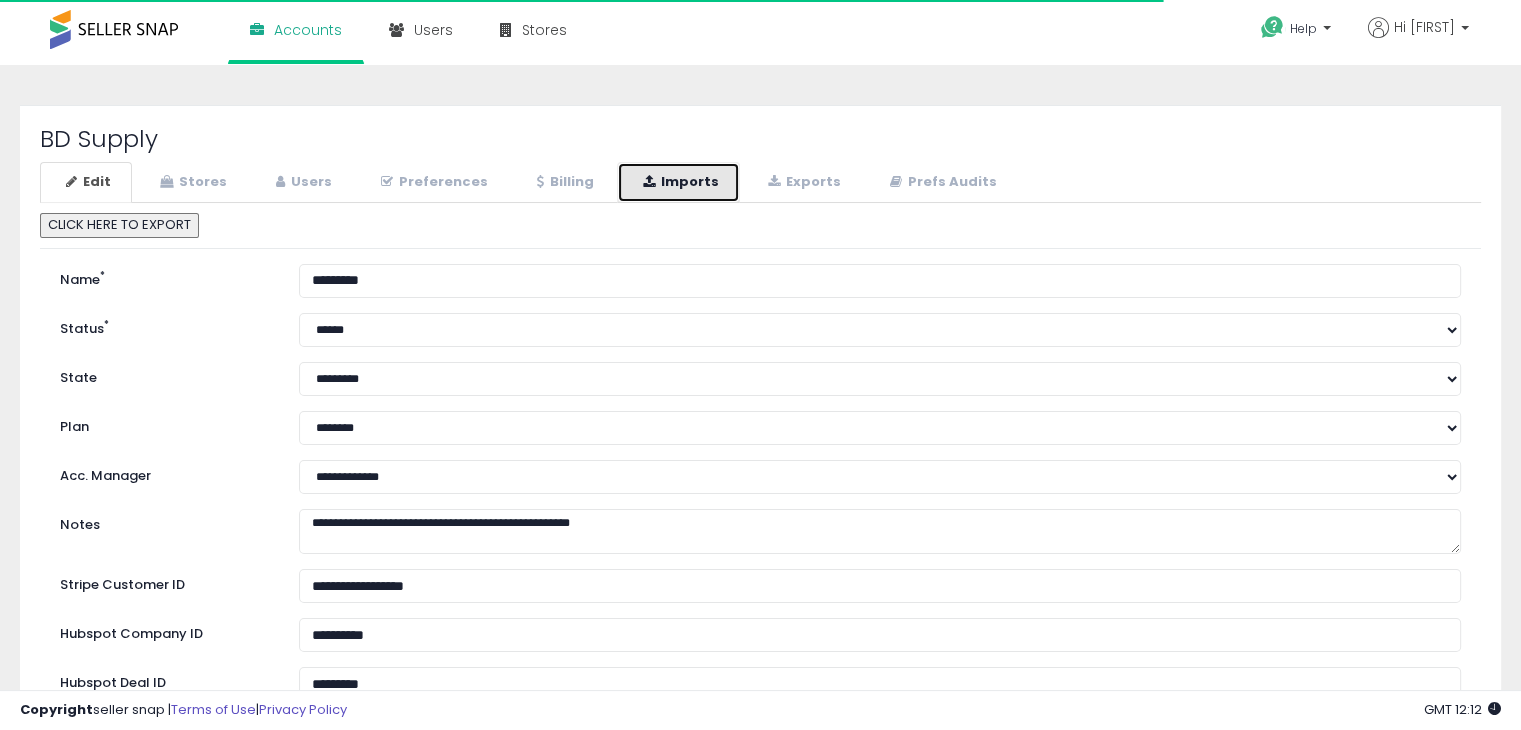 click on "Imports" at bounding box center [678, 182] 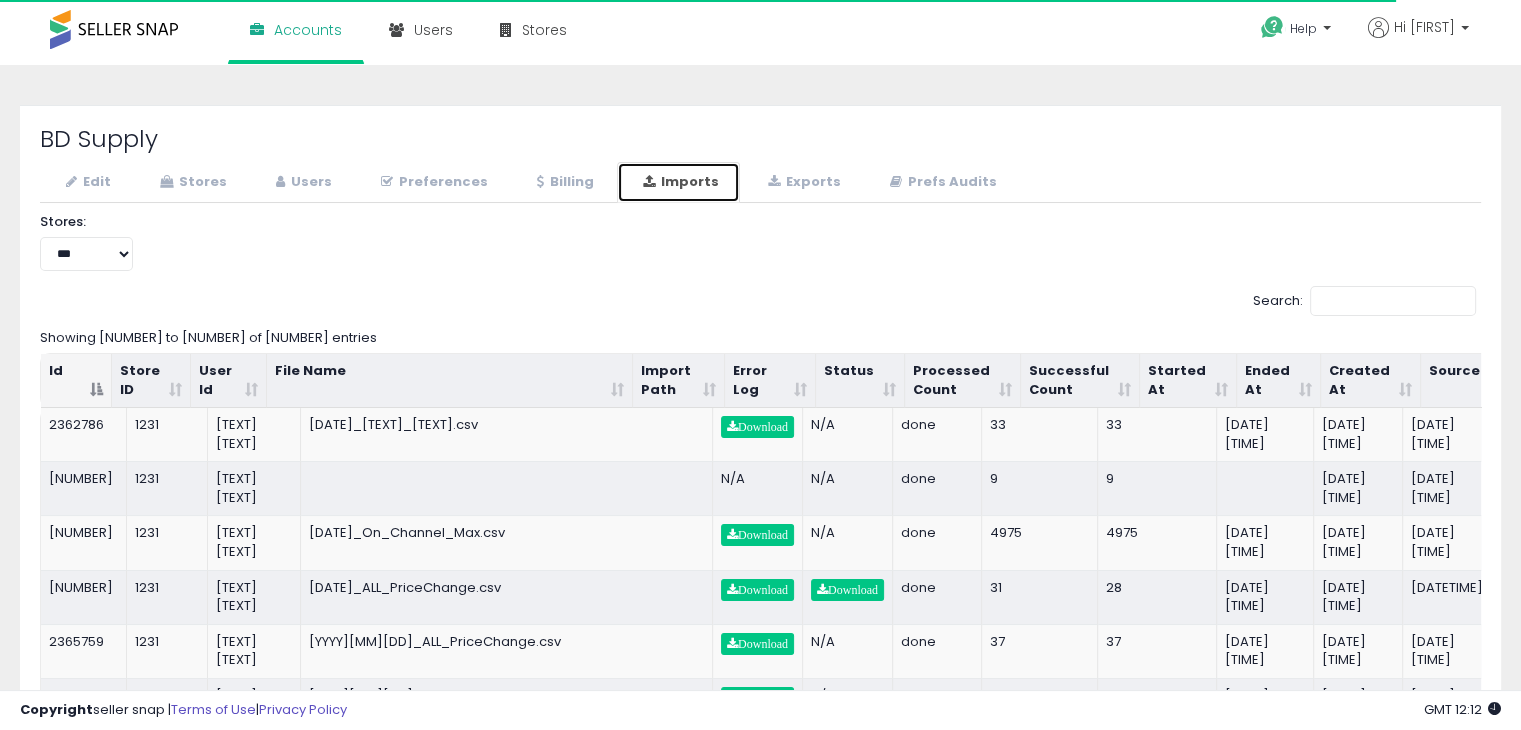 click on "Started At" at bounding box center [1188, 381] 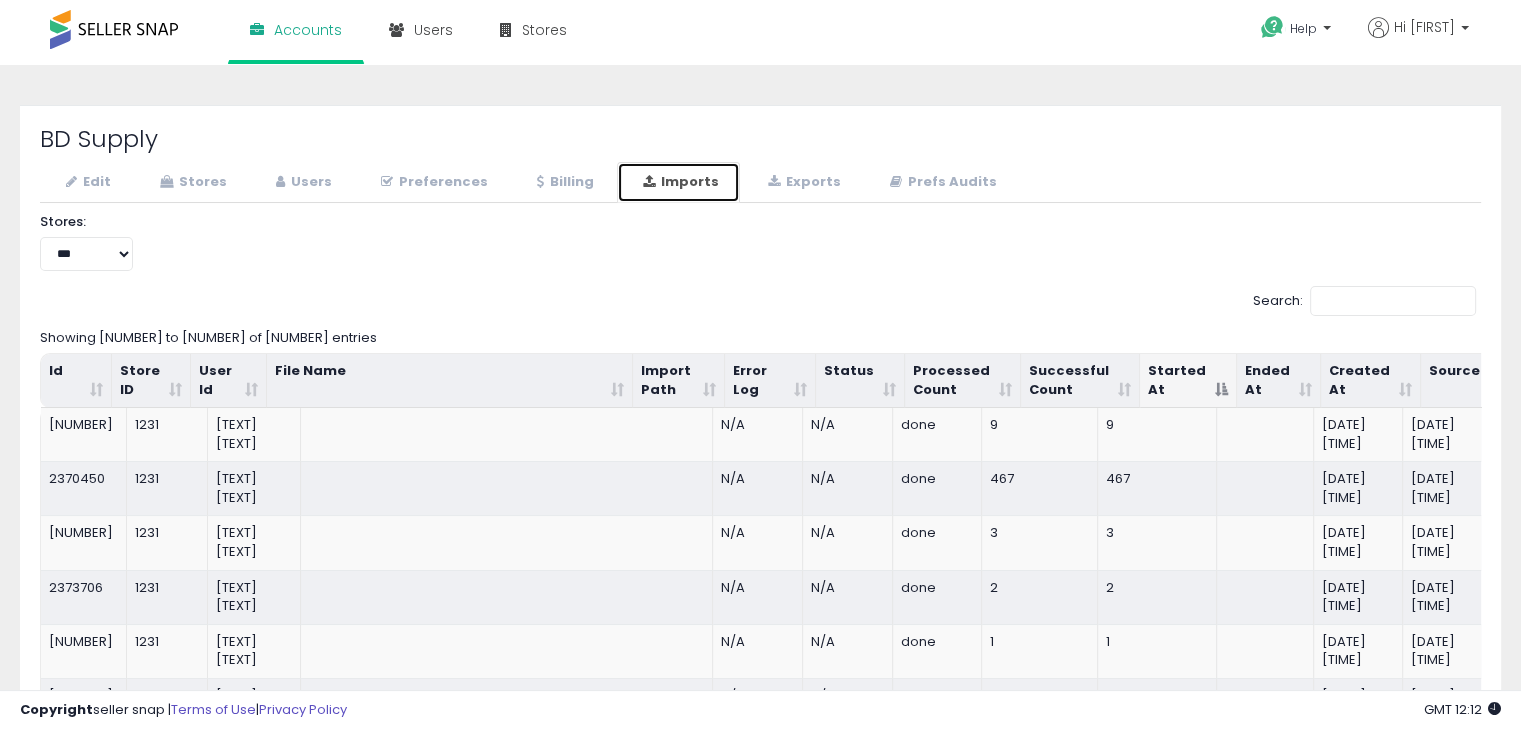 click on "Started At" at bounding box center (1188, 381) 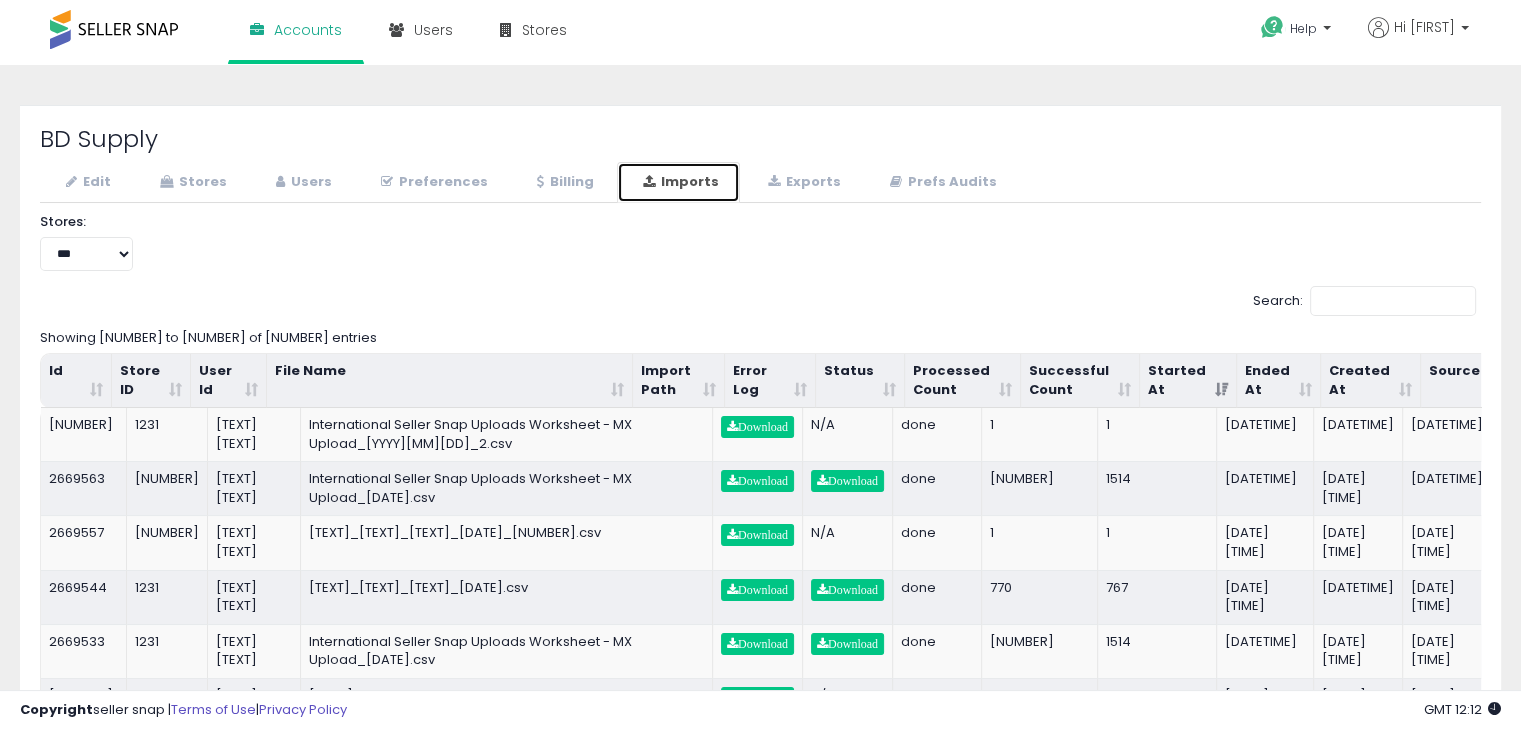 scroll, scrollTop: 0, scrollLeft: 0, axis: both 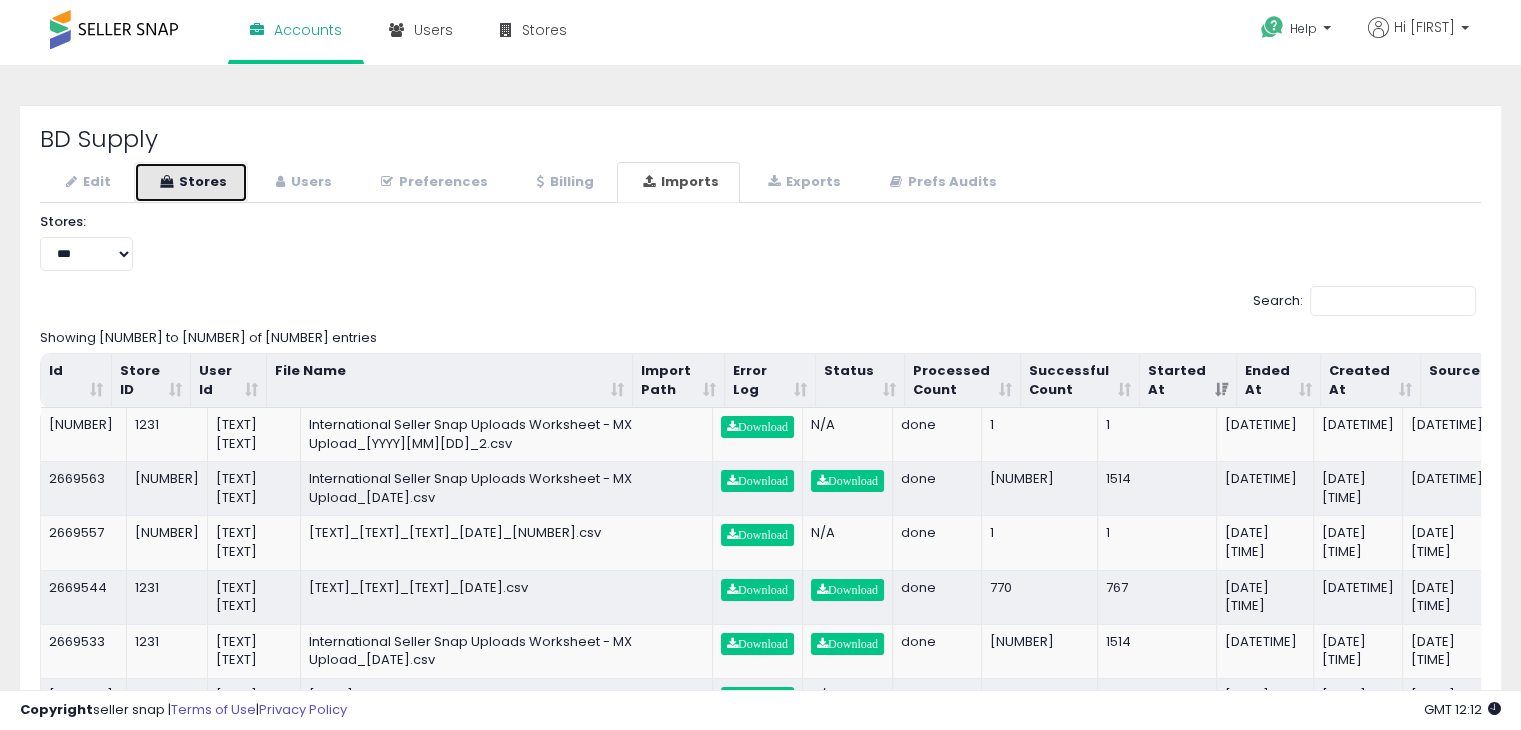 click at bounding box center [166, 181] 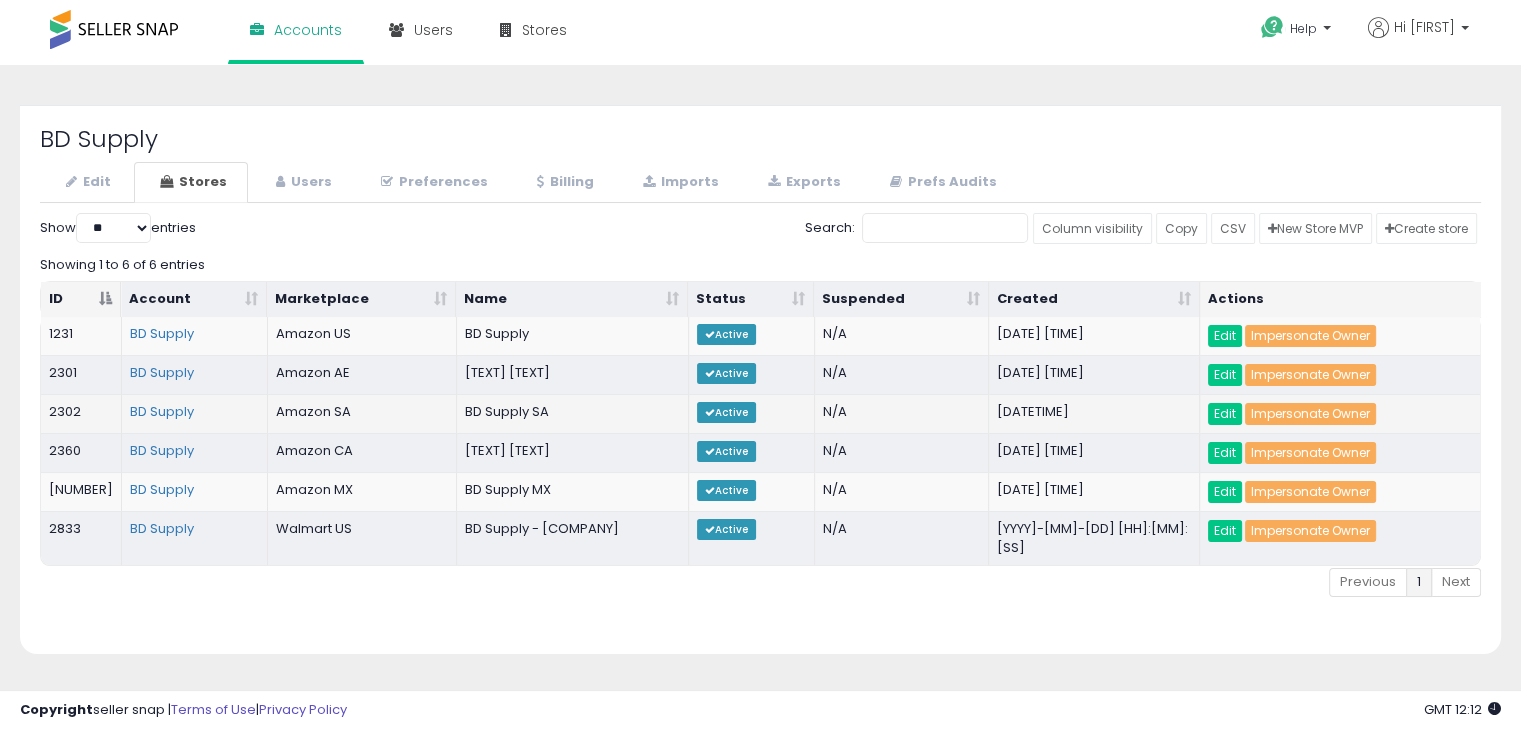 click on "2302" at bounding box center (81, 336) 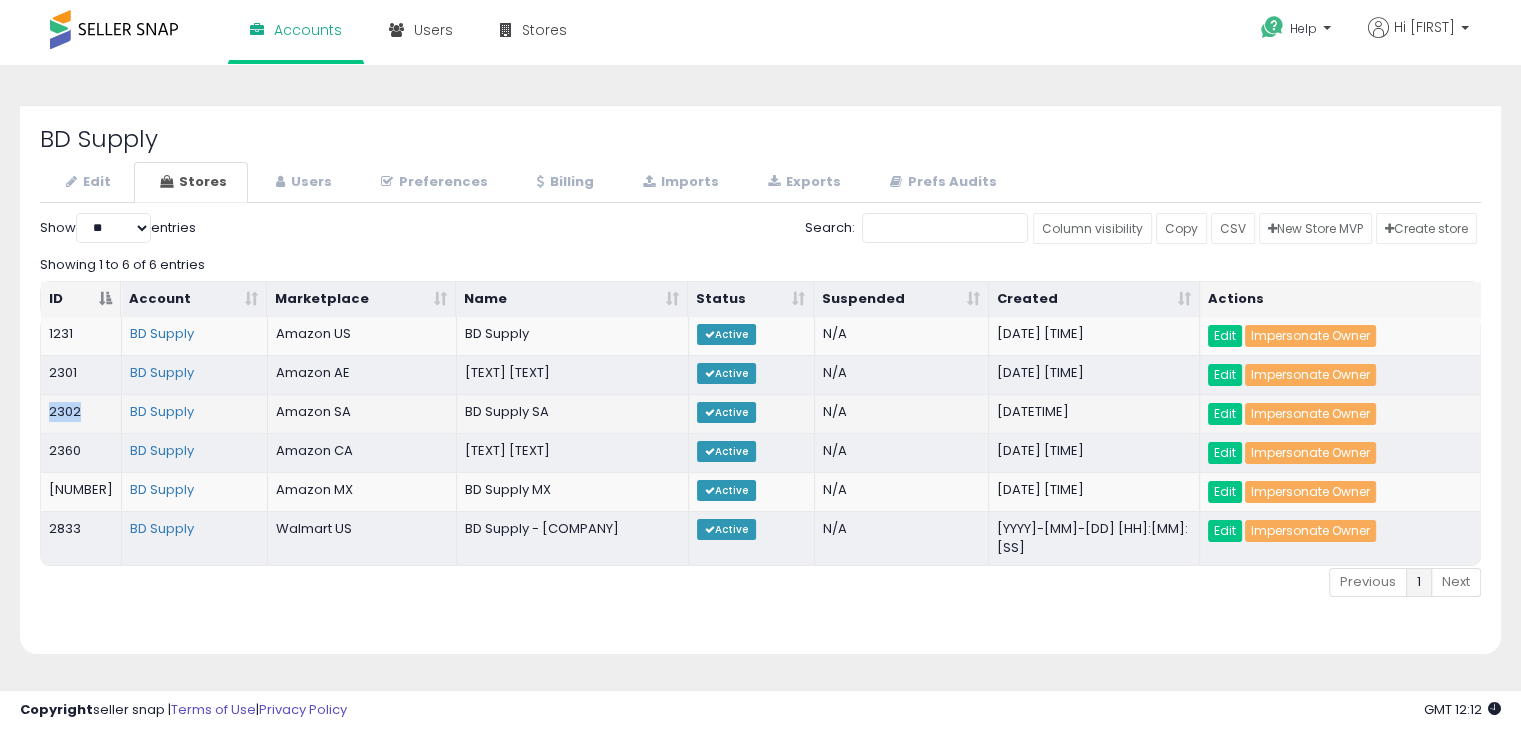 click on "2302" at bounding box center (81, 336) 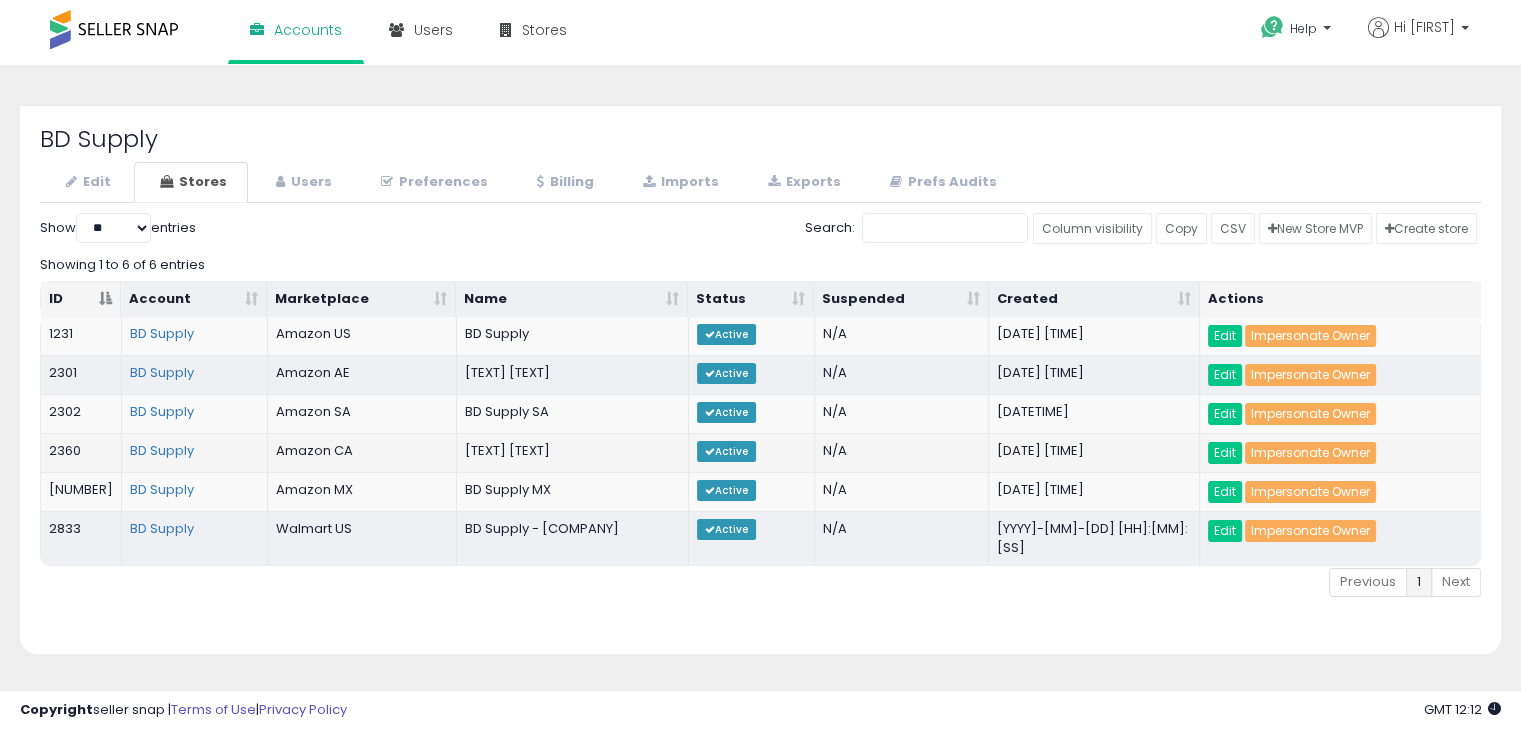 click on "[NUMBER]" at bounding box center (81, 374) 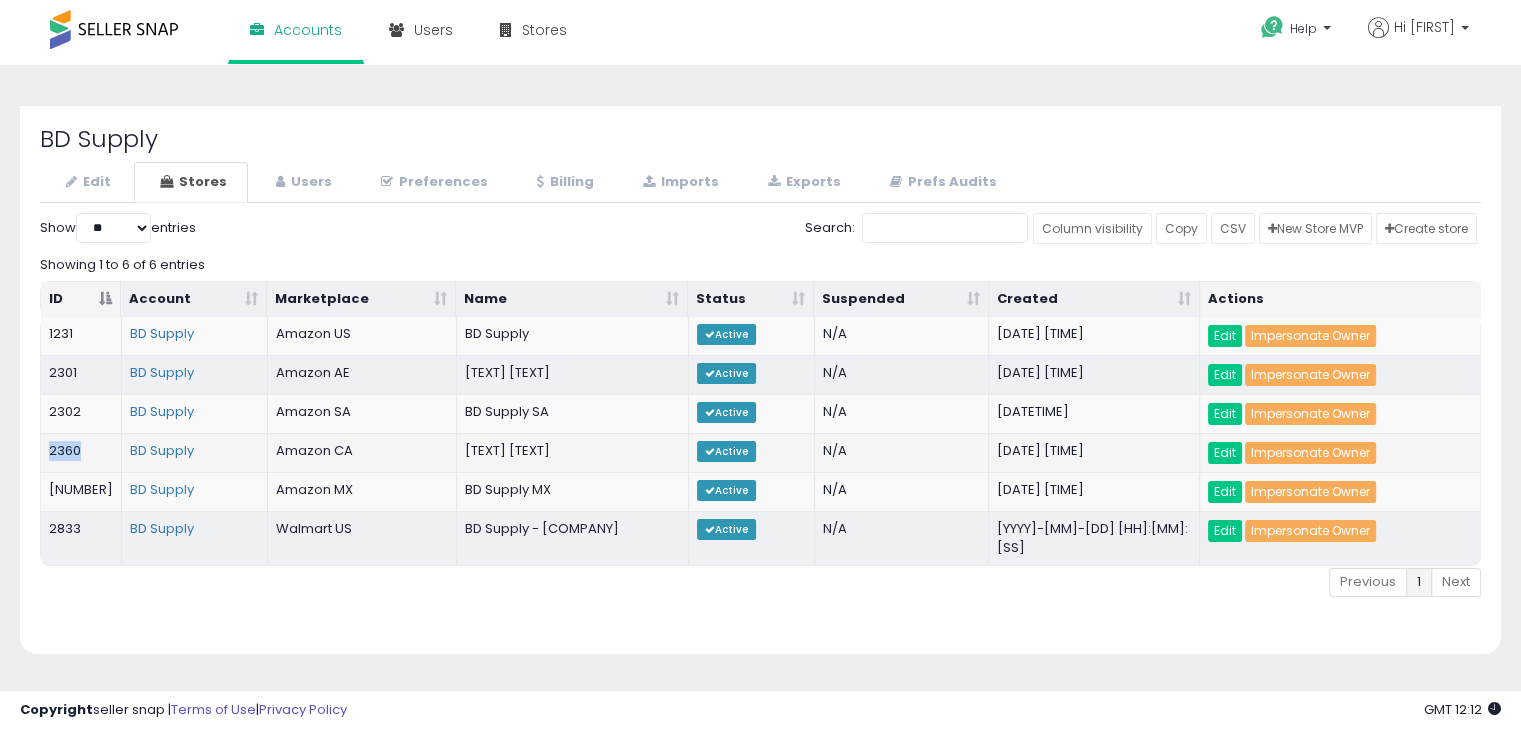 click on "[NUMBER]" at bounding box center [81, 374] 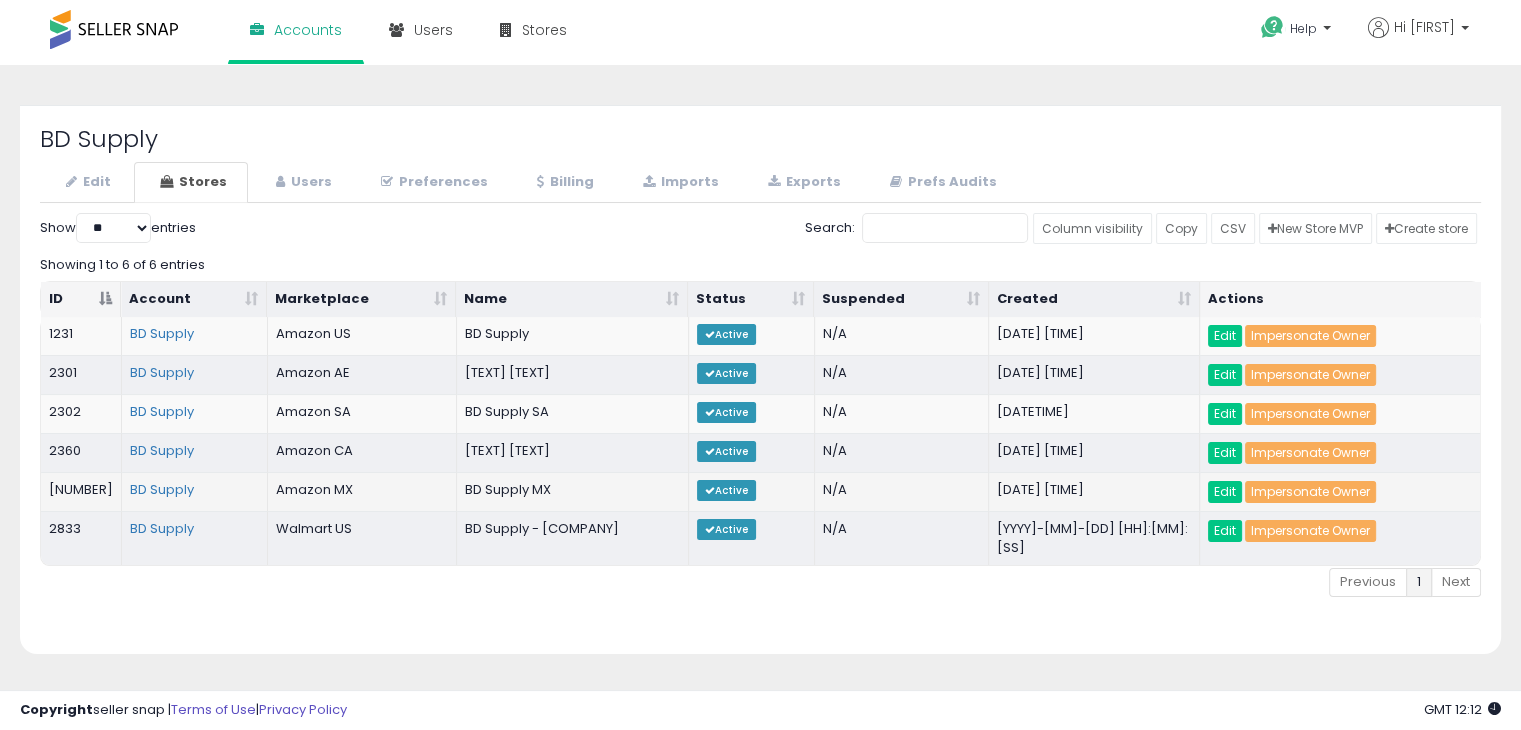 click on "[NUMBER]" at bounding box center [81, 336] 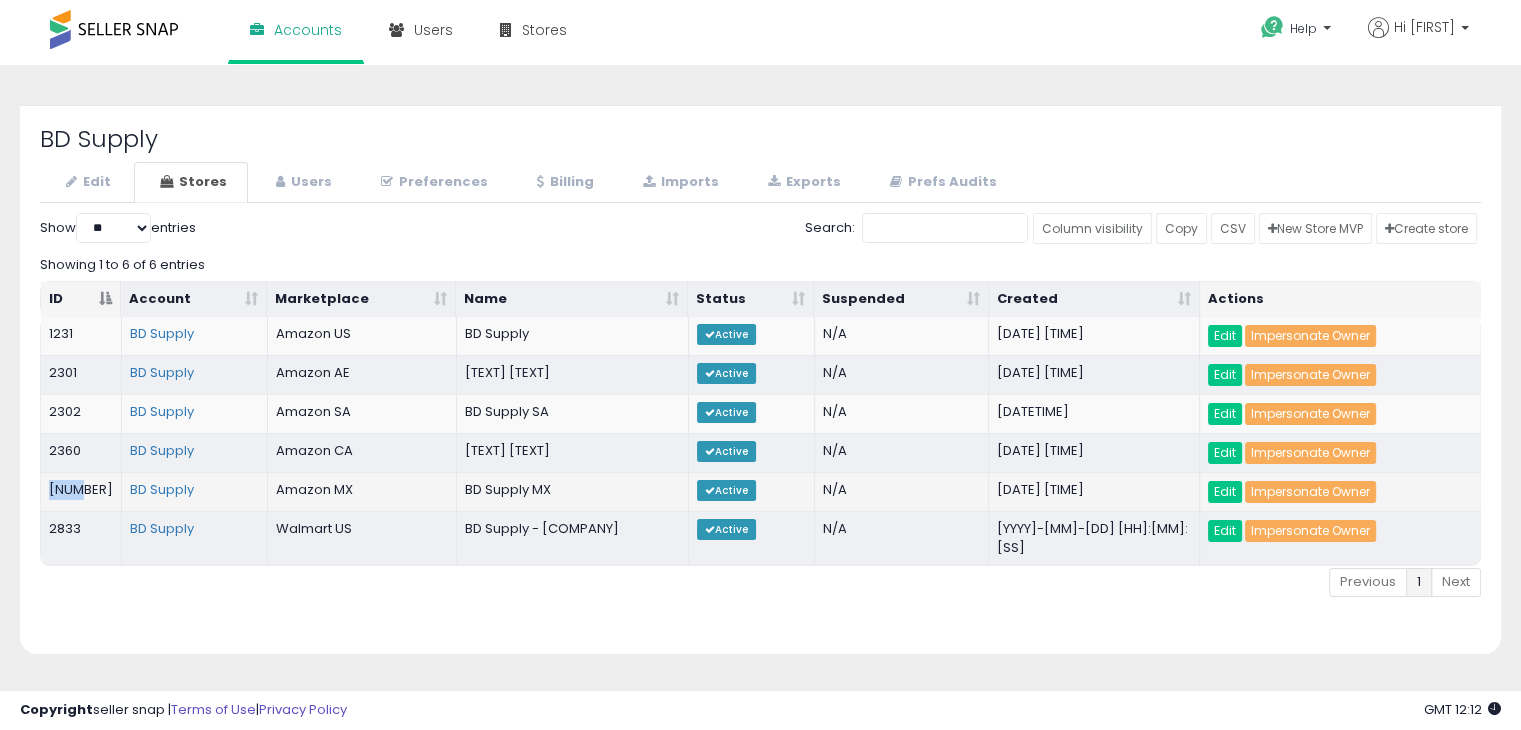click on "[NUMBER]" at bounding box center (81, 336) 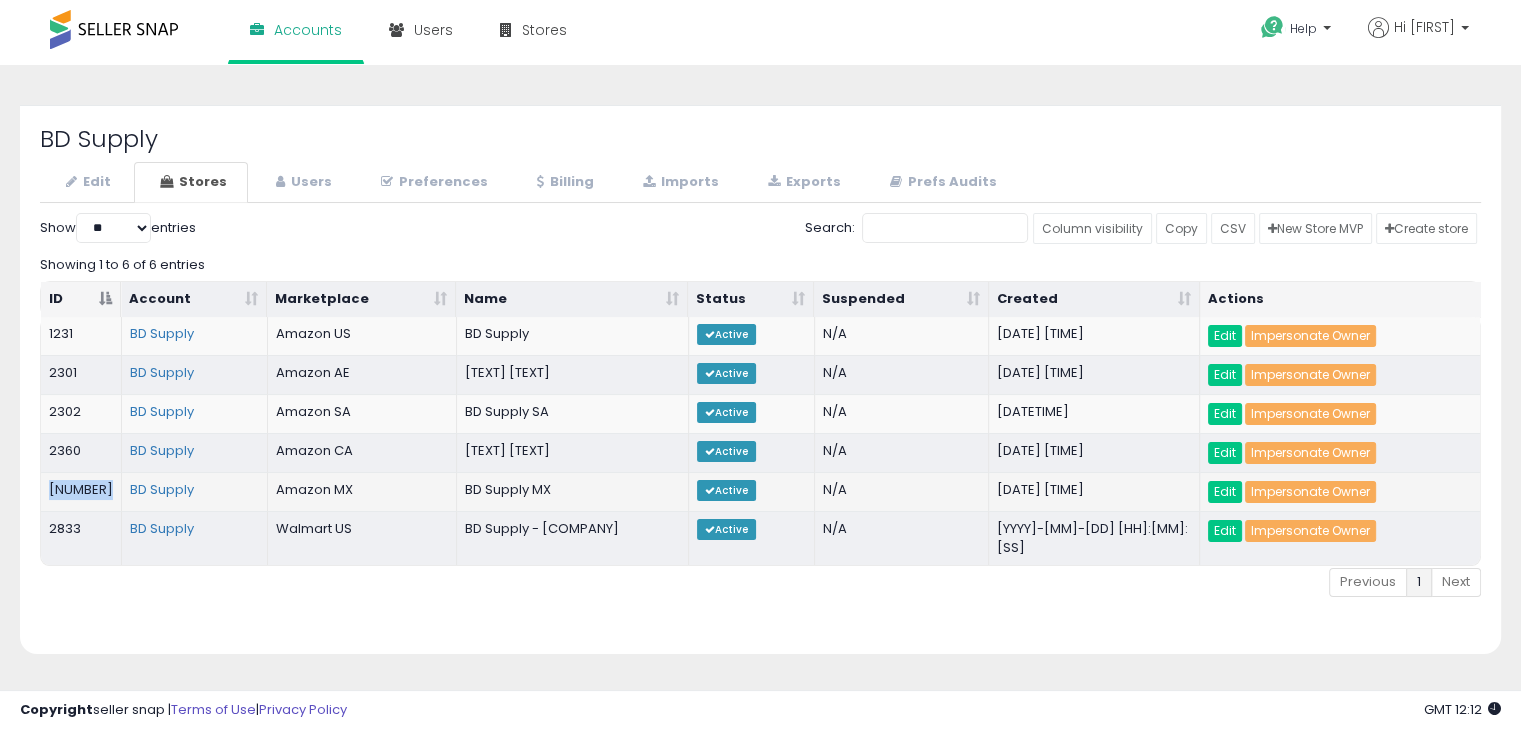 click on "[NUMBER]" at bounding box center [81, 336] 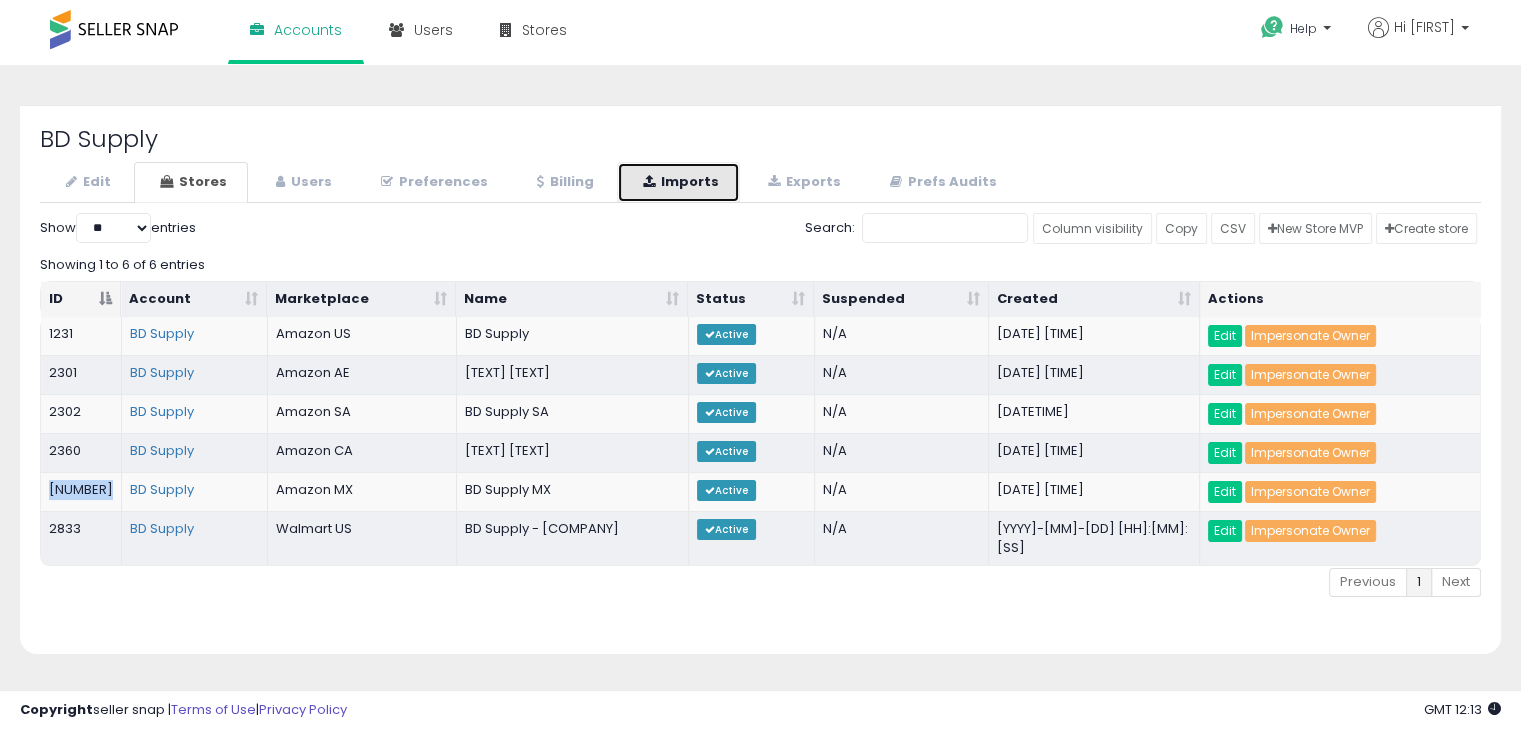 click on "Imports" at bounding box center (678, 182) 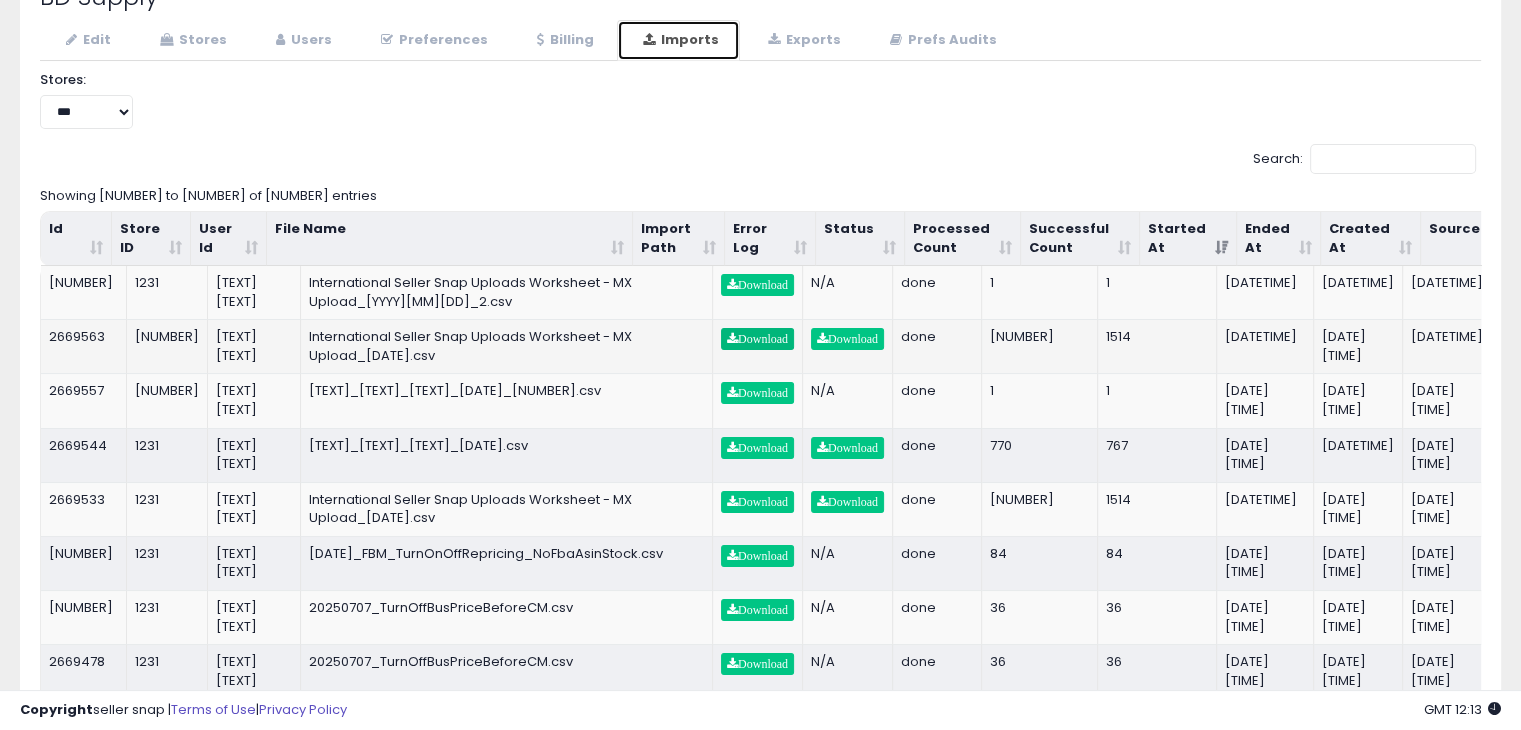 scroll, scrollTop: 140, scrollLeft: 0, axis: vertical 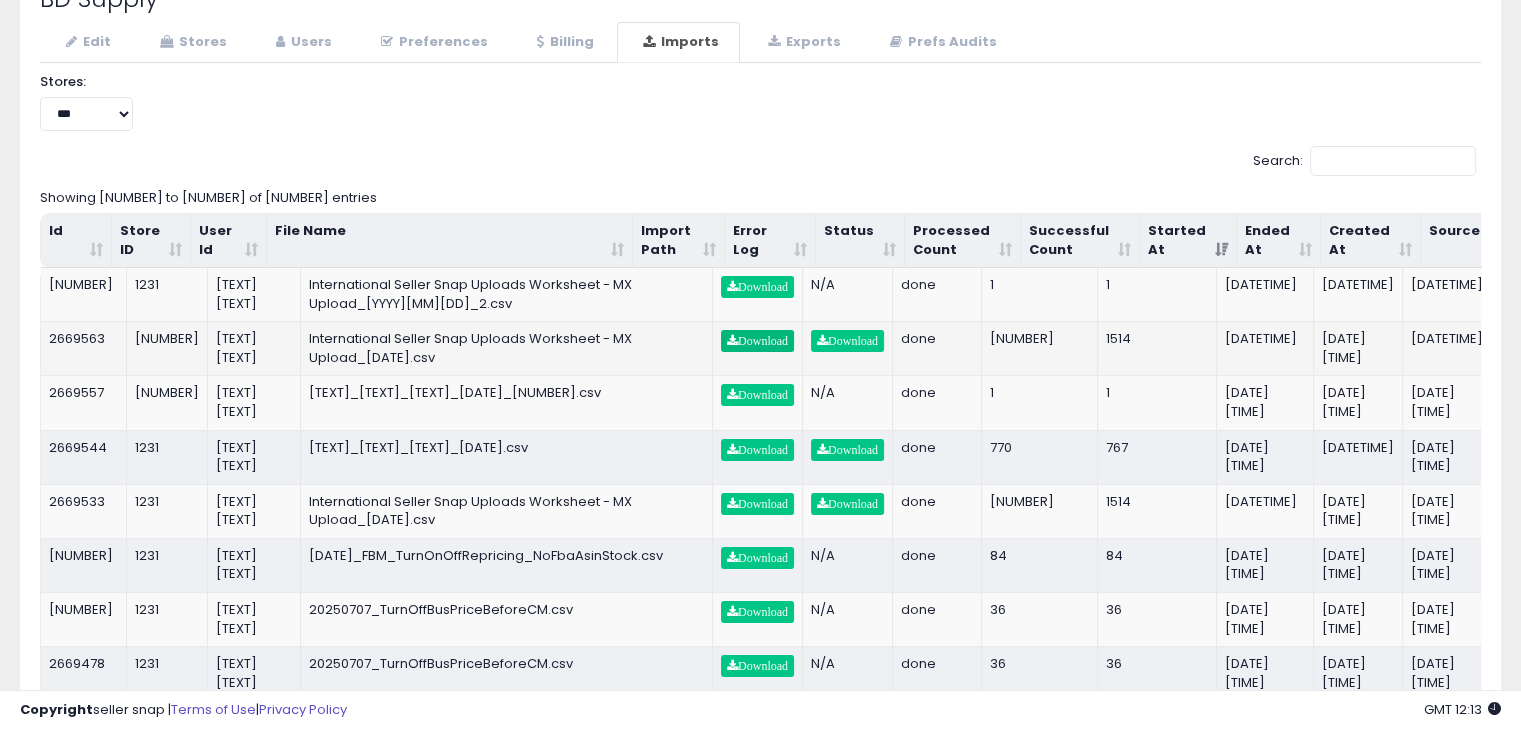 click on "Download" at bounding box center [757, 341] 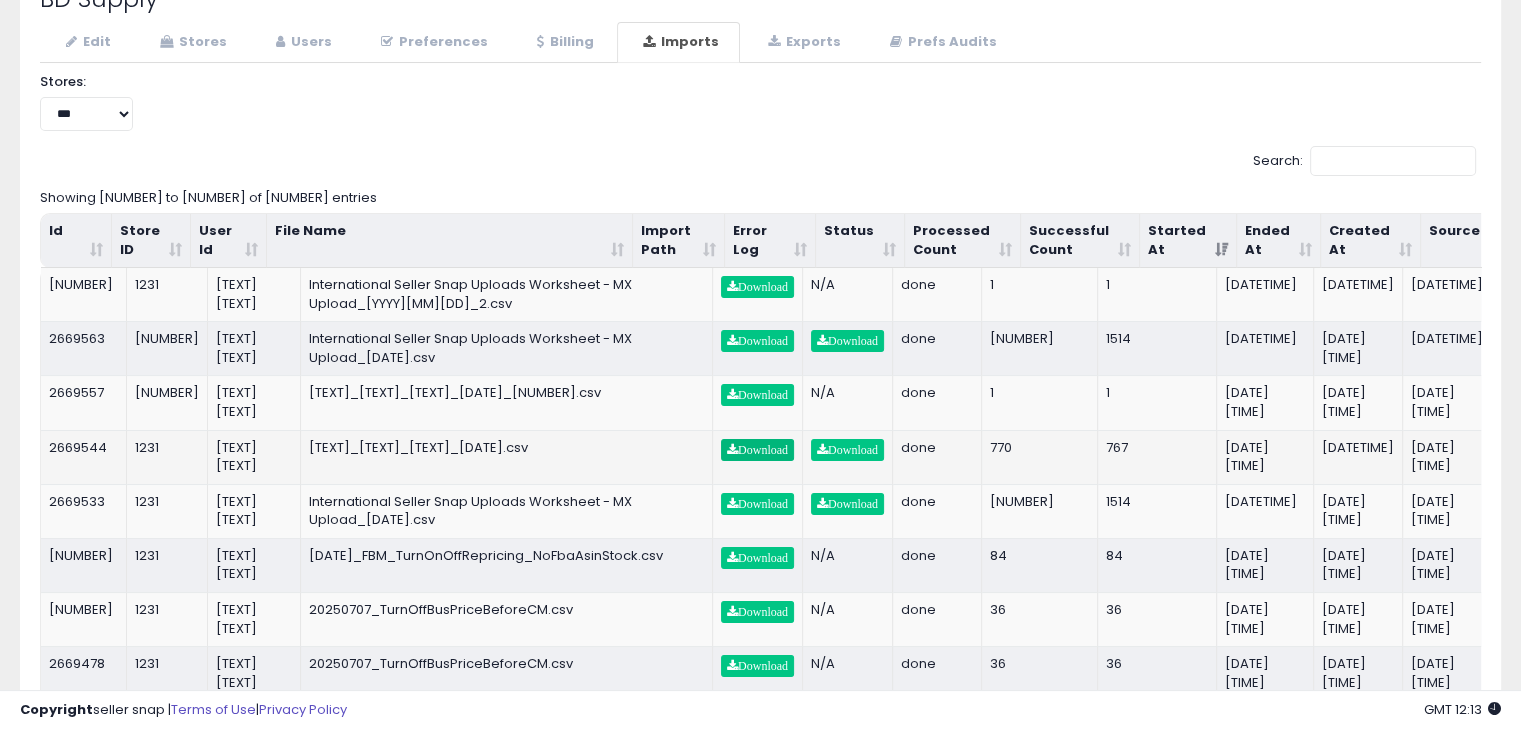 click on "Download" at bounding box center [757, 450] 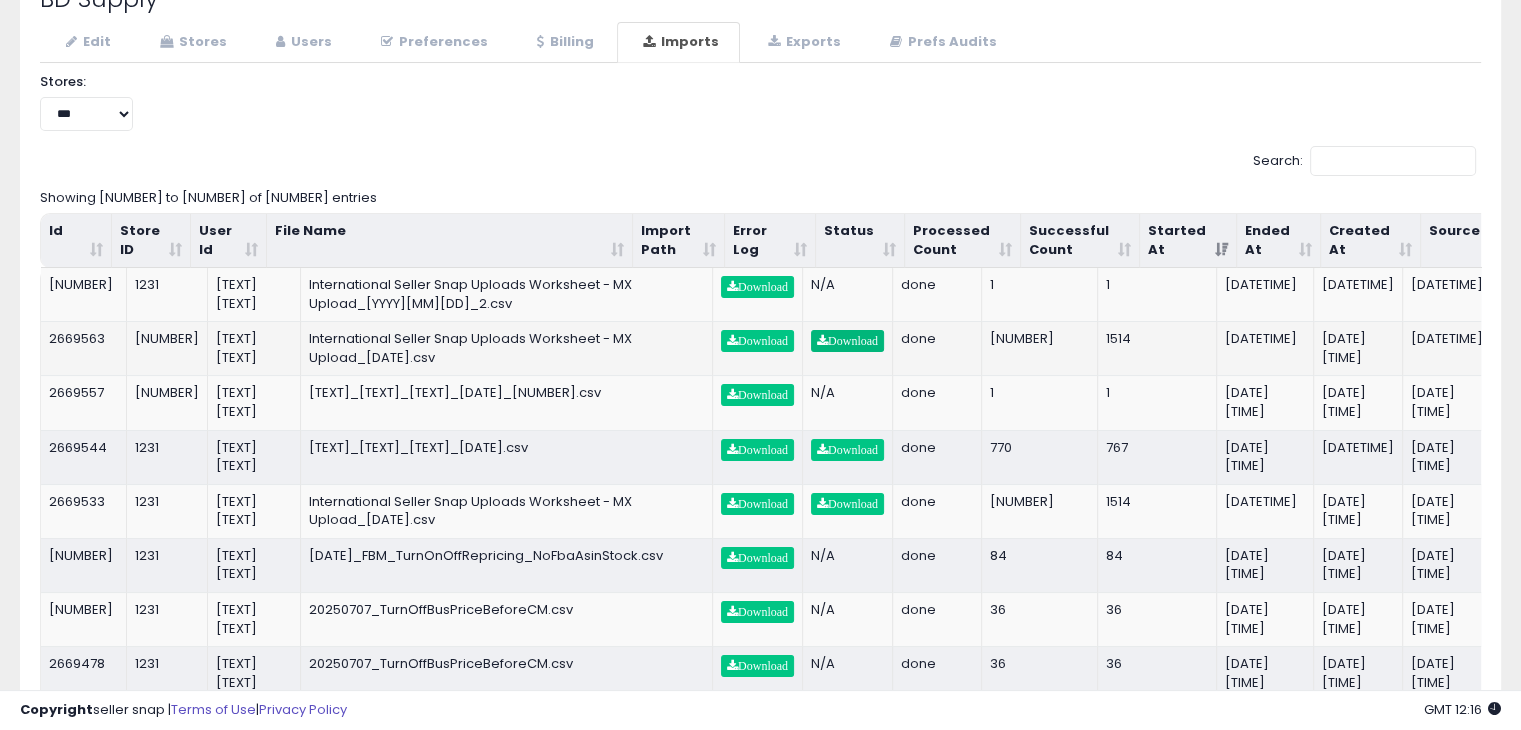 click on "Download" at bounding box center (847, 341) 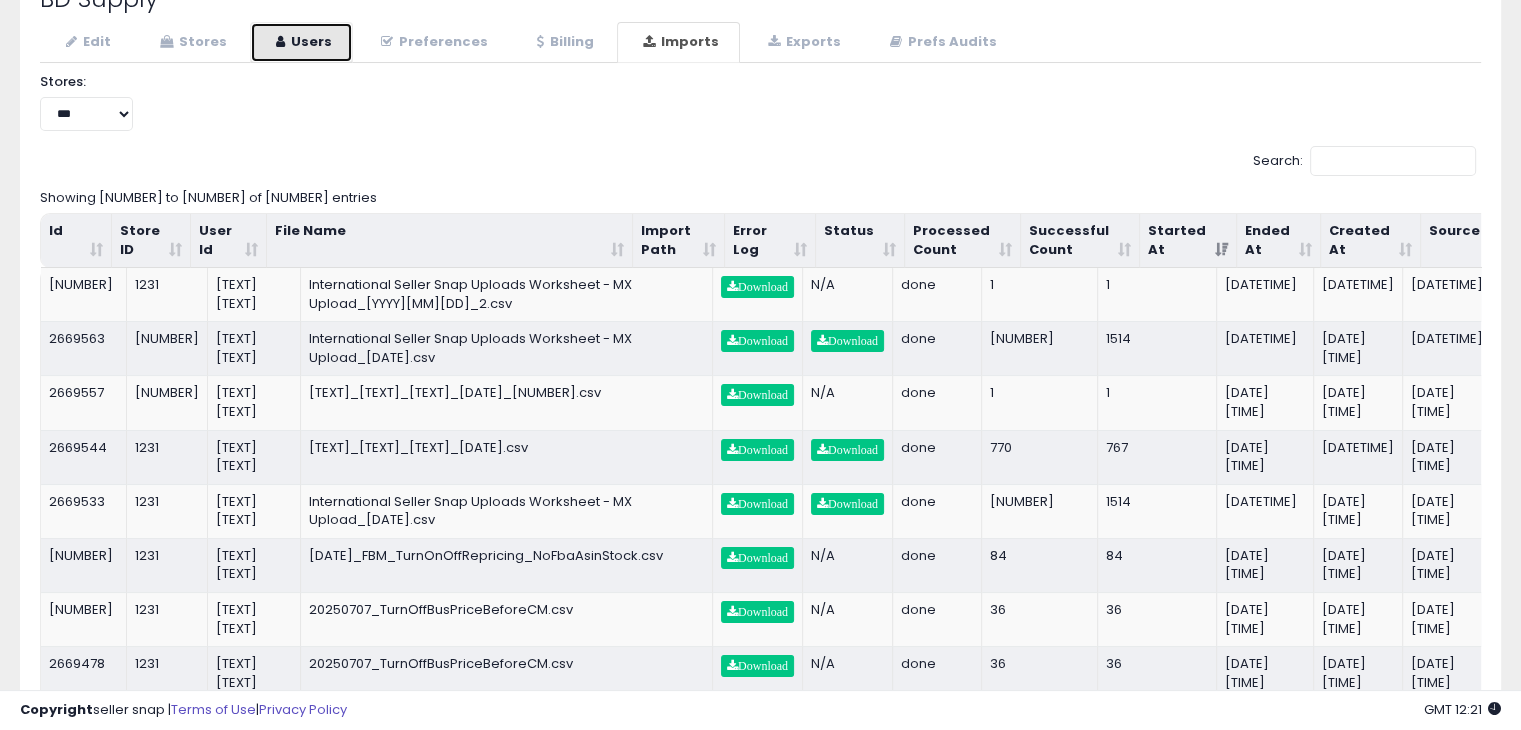 click on "Users" at bounding box center [301, 42] 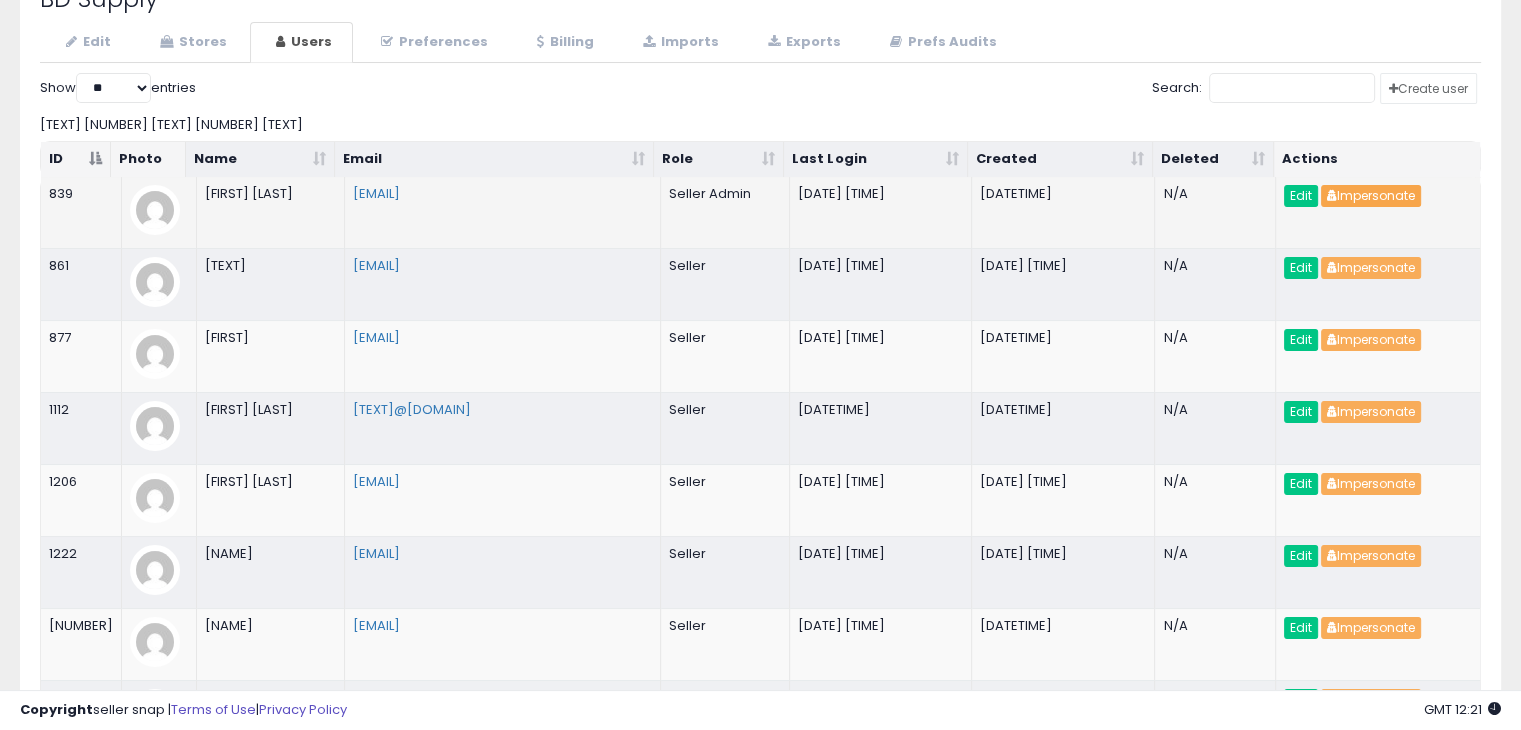 click on "Impersonate" at bounding box center (1371, 196) 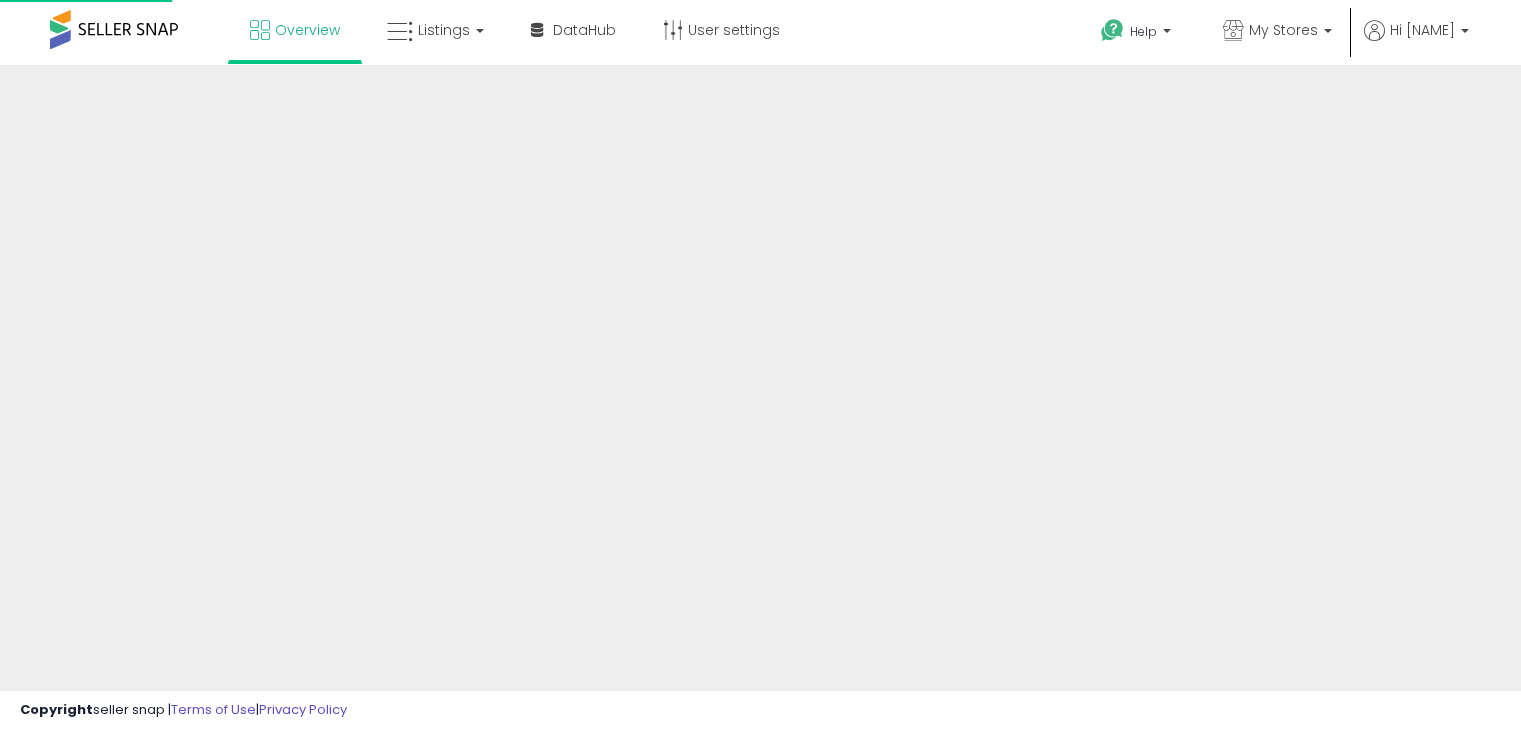 scroll, scrollTop: 0, scrollLeft: 0, axis: both 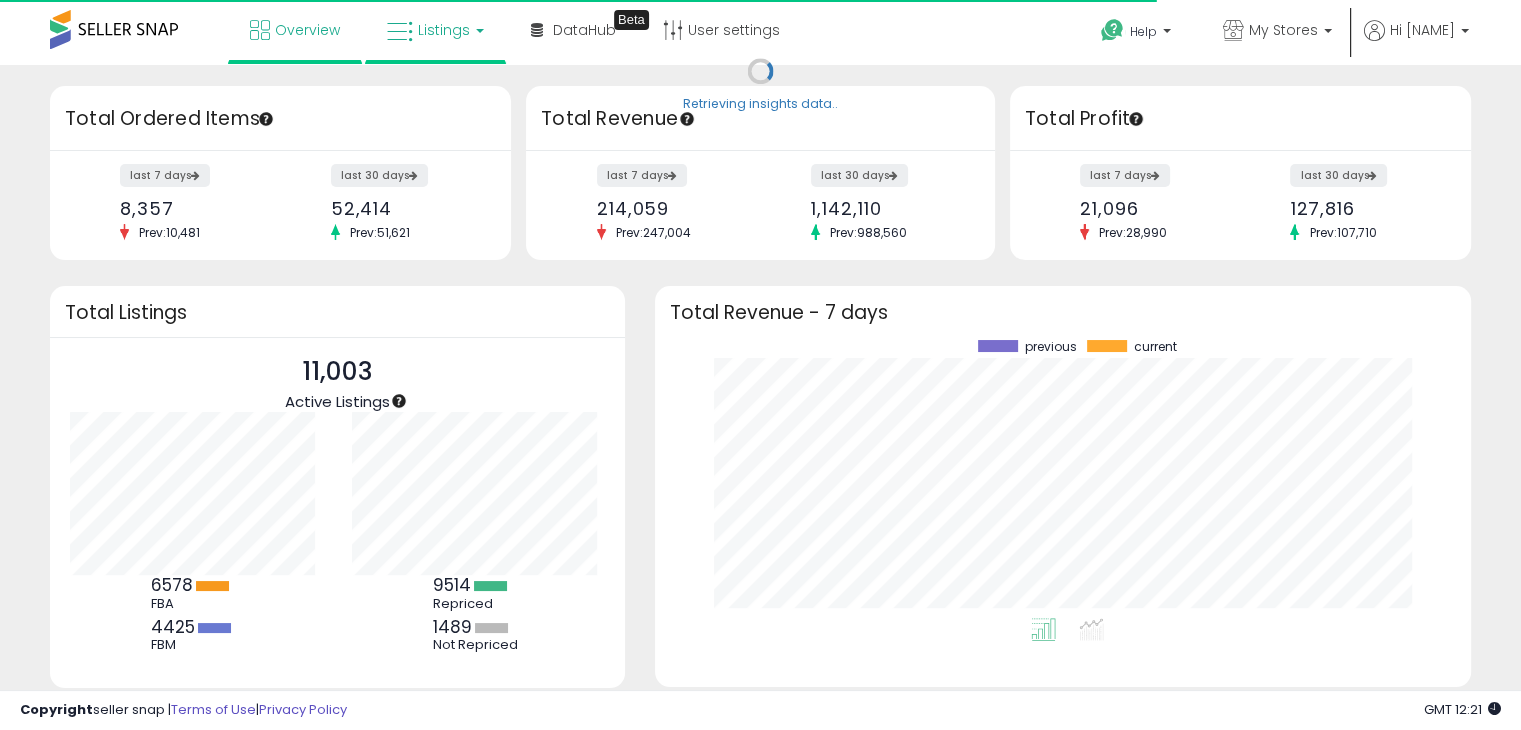 click at bounding box center [400, 32] 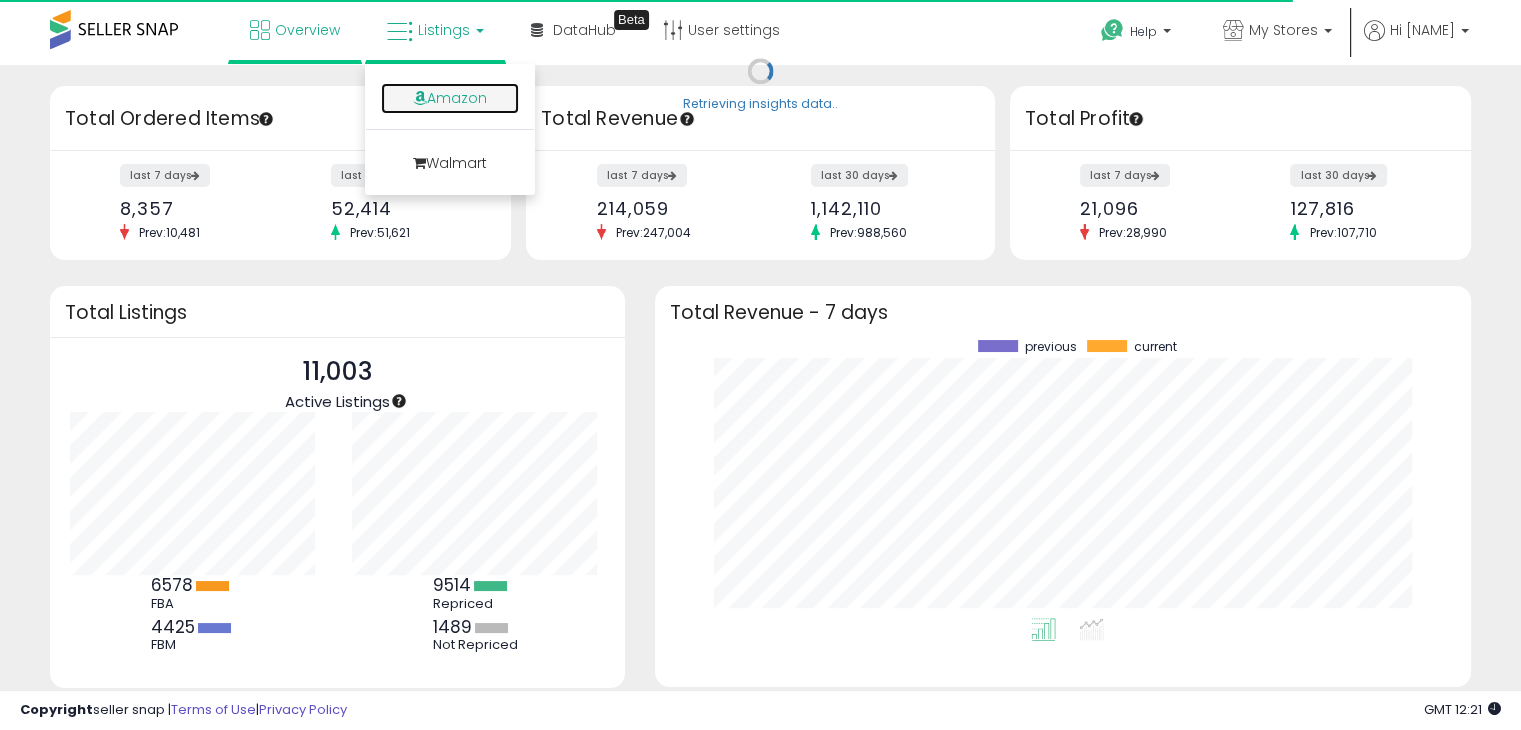 click on "Amazon" at bounding box center [450, 98] 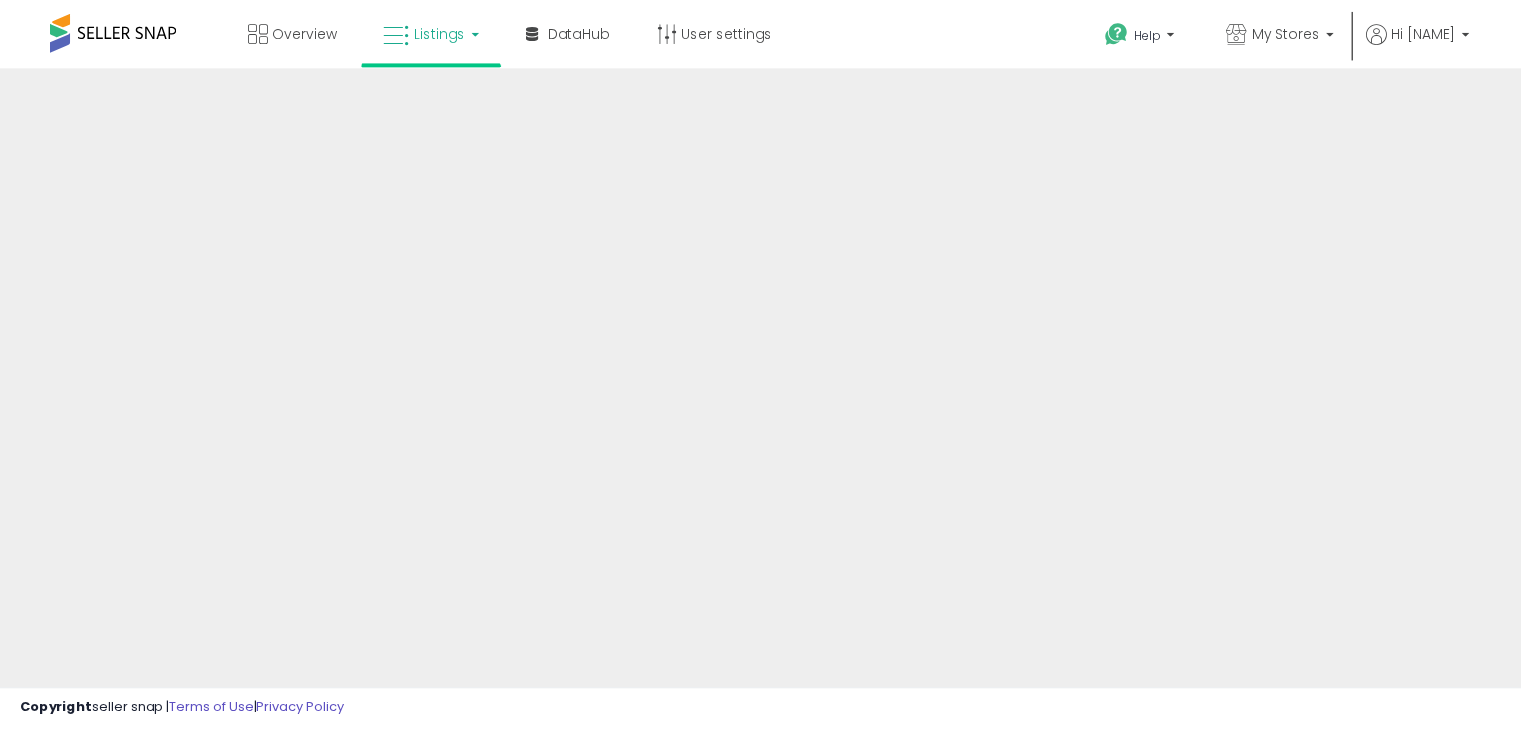 scroll, scrollTop: 0, scrollLeft: 0, axis: both 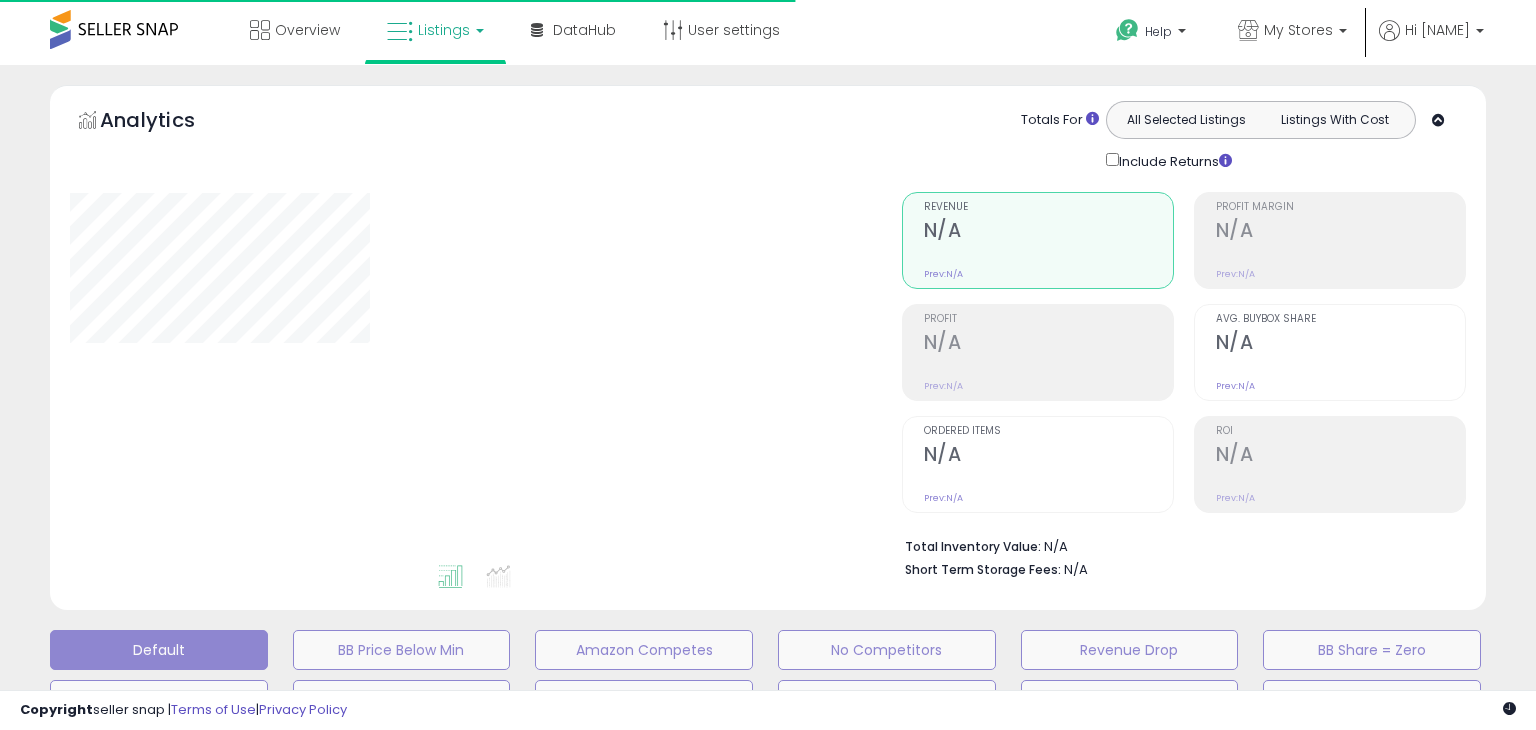 click at bounding box center [655, 101] 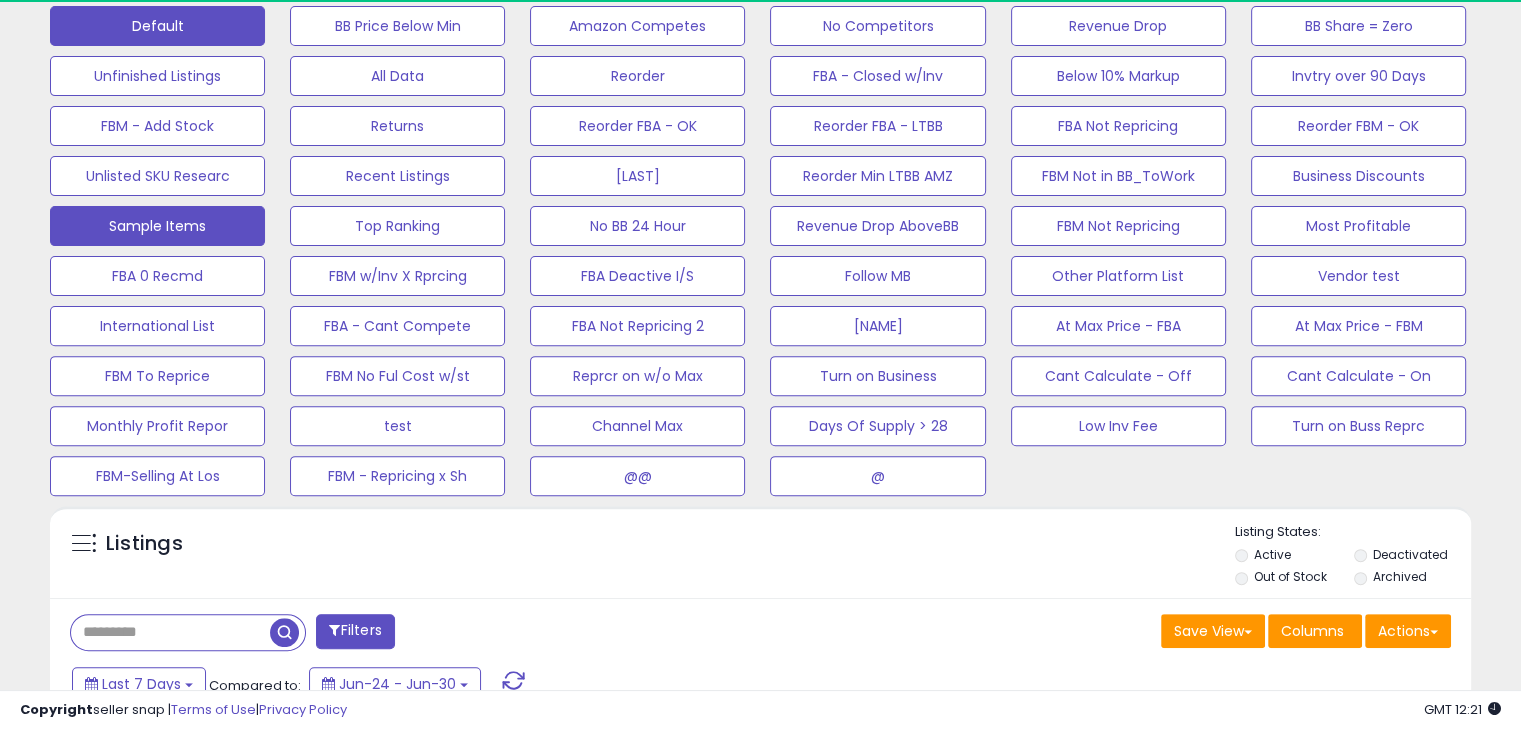 scroll, scrollTop: 676, scrollLeft: 0, axis: vertical 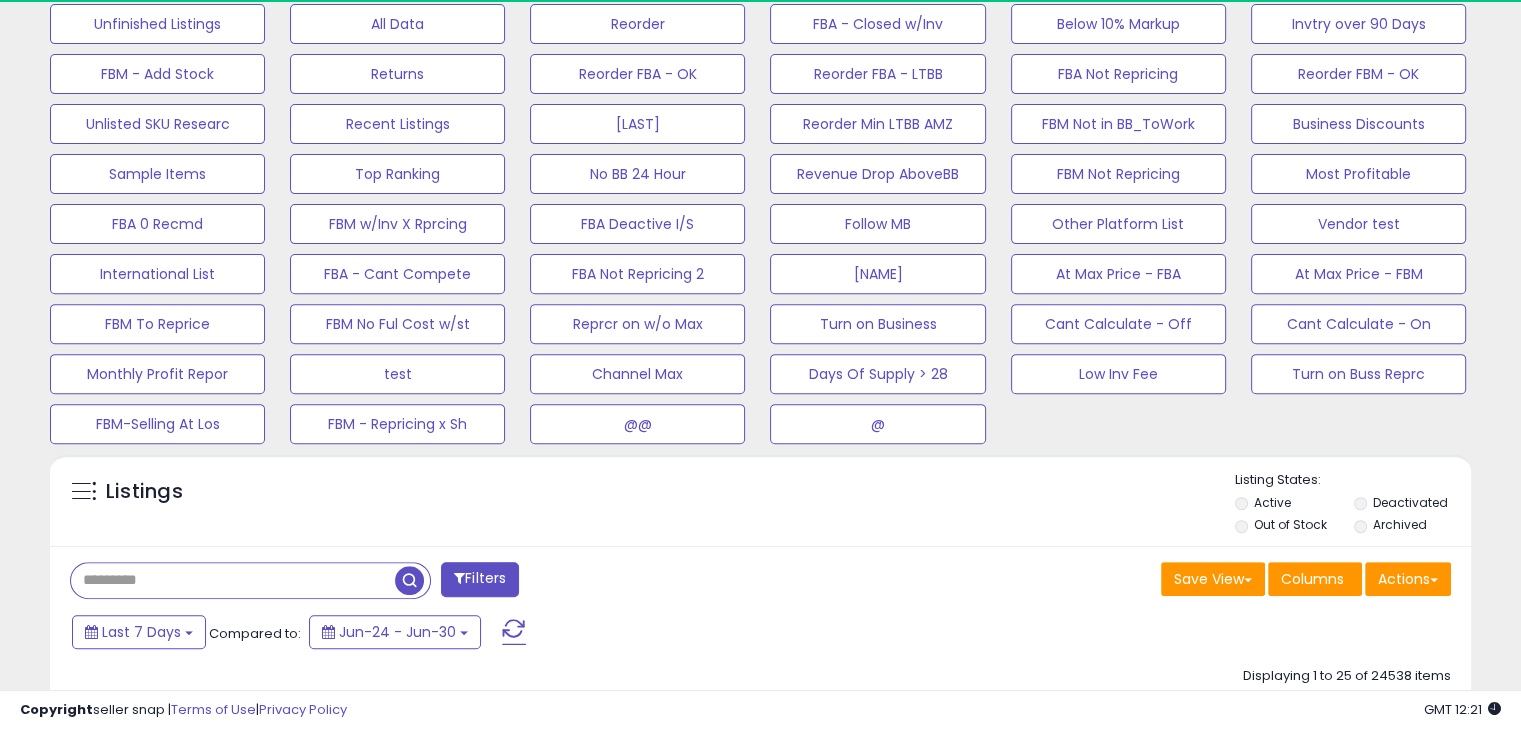 click at bounding box center (233, 580) 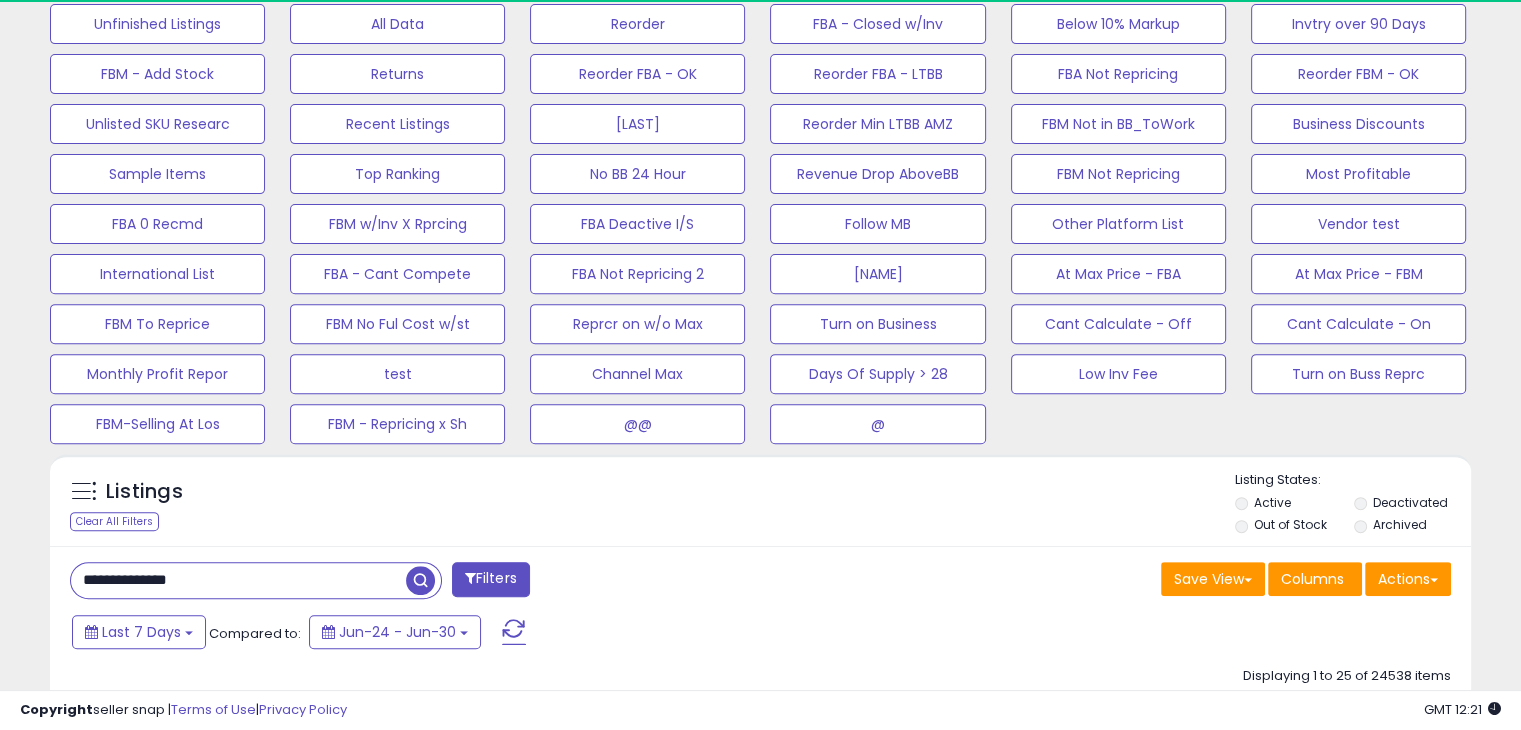 type on "**********" 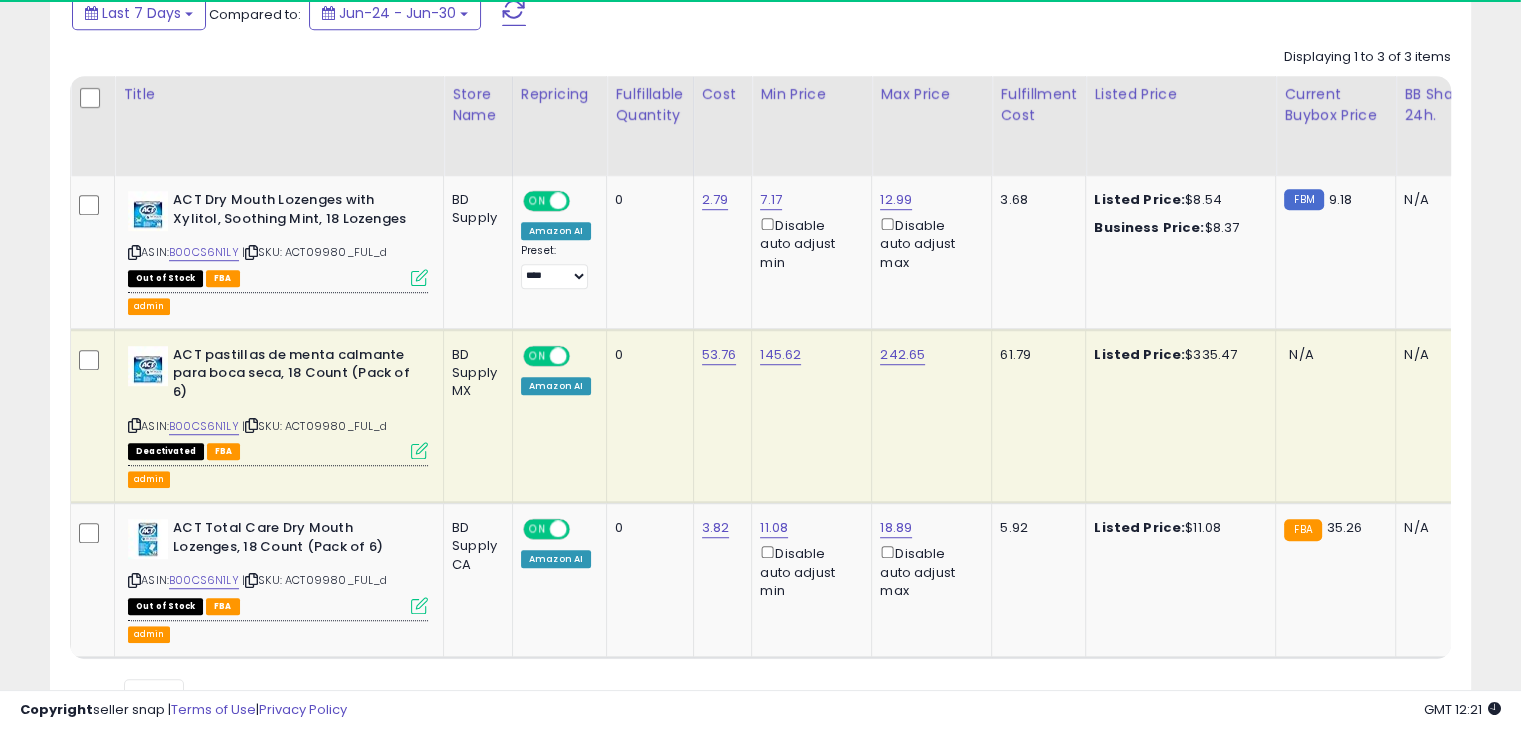 scroll, scrollTop: 1389, scrollLeft: 0, axis: vertical 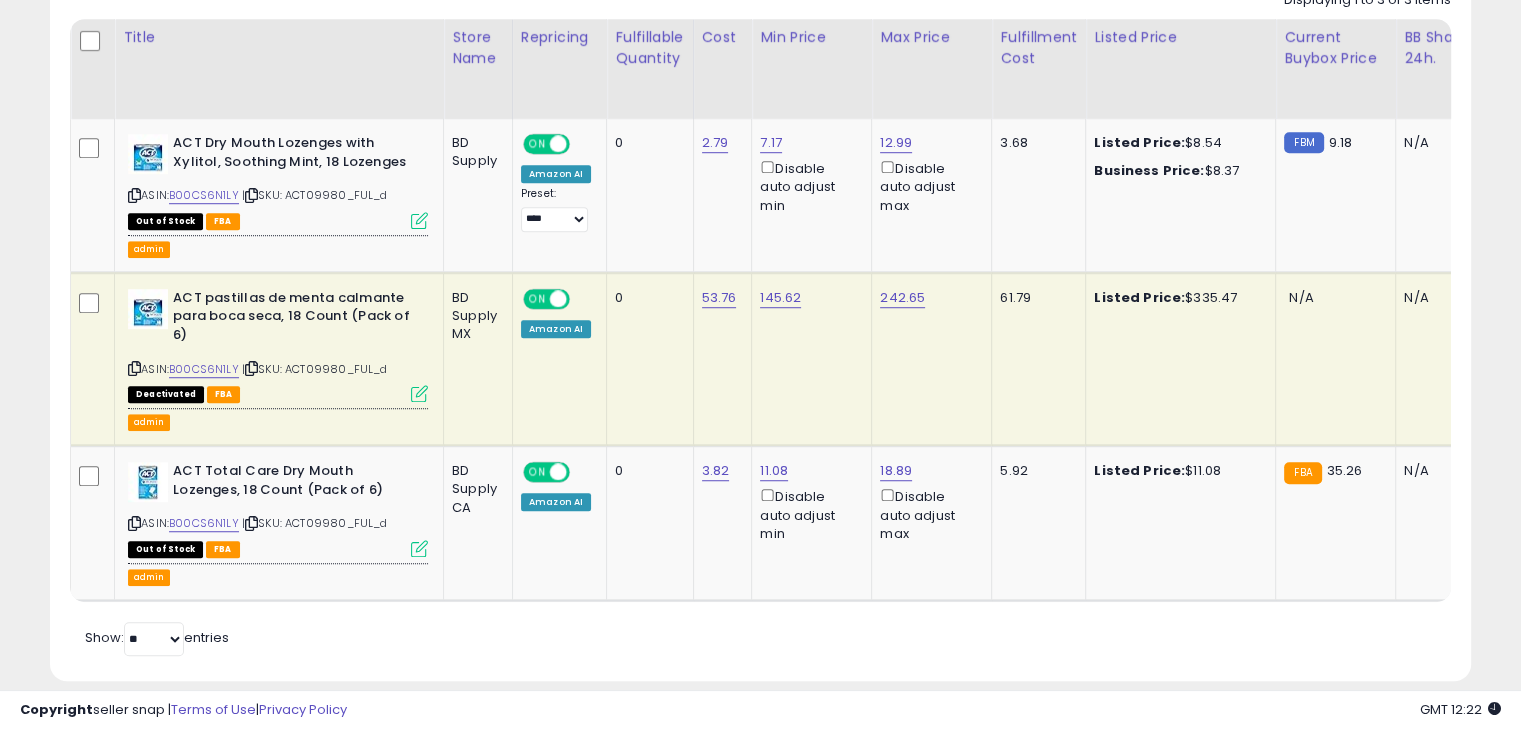 click on "|   SKU: ACT09980_FUL_d" at bounding box center [315, 369] 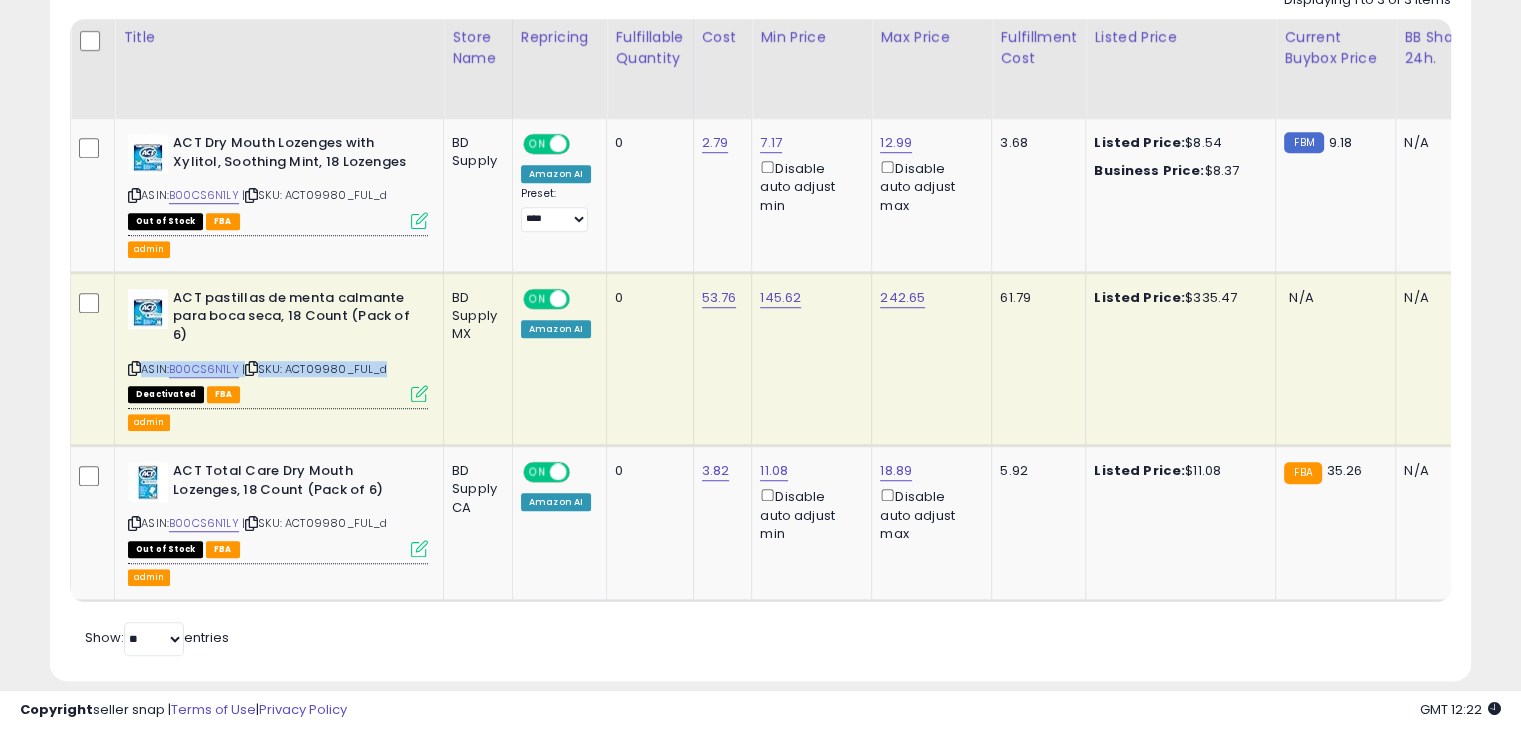 click on "|   SKU: ACT09980_FUL_d" at bounding box center (315, 369) 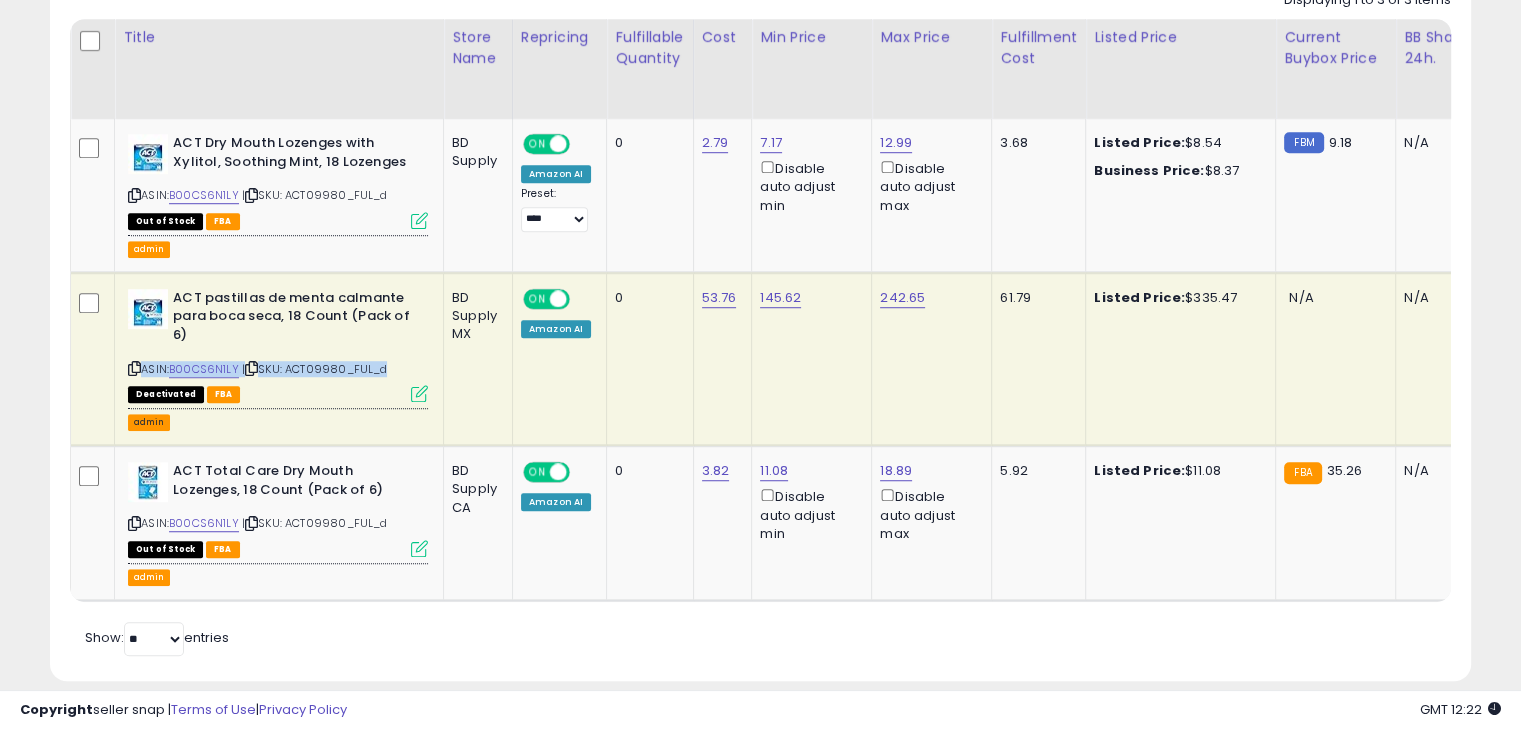 click on "admin" at bounding box center (149, 422) 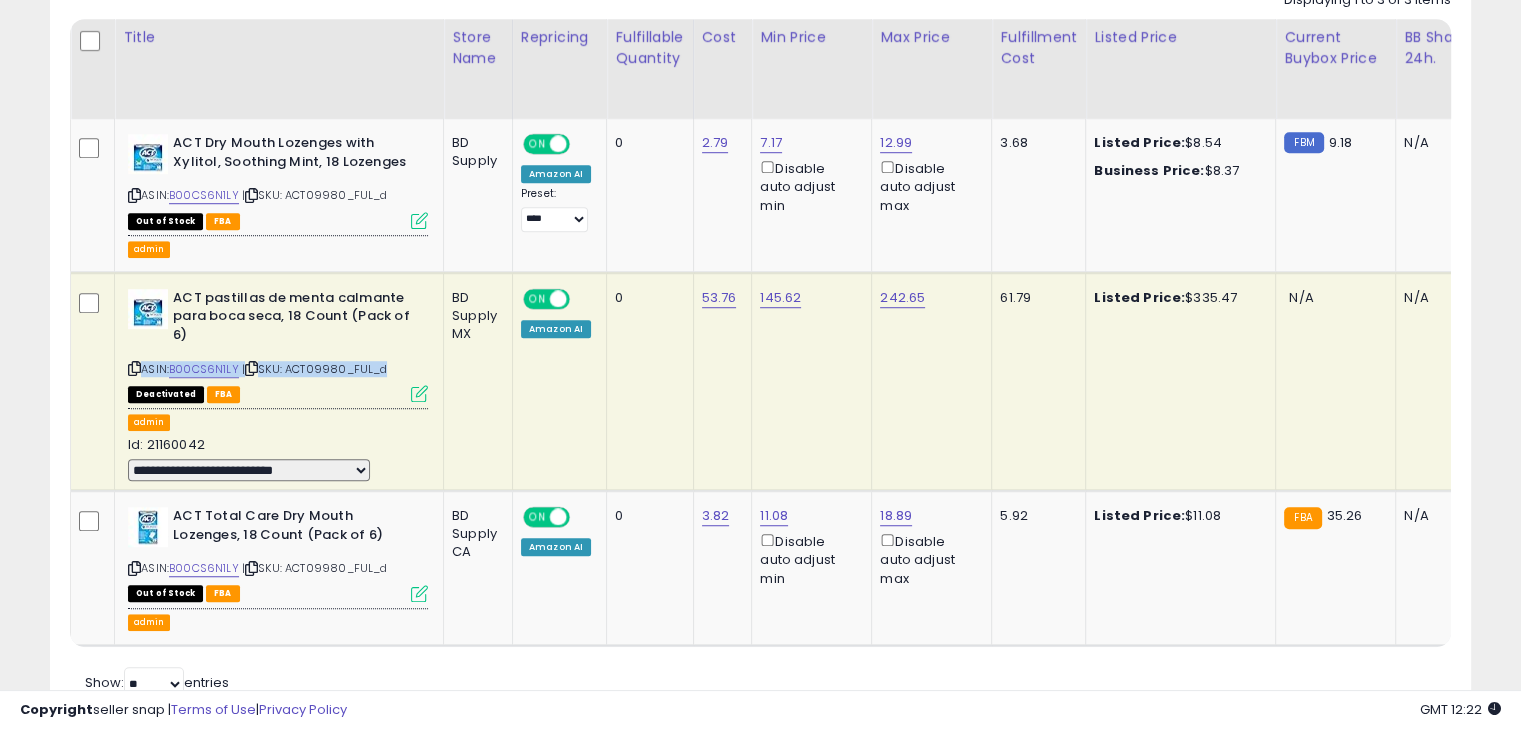 click on "**********" at bounding box center (249, 470) 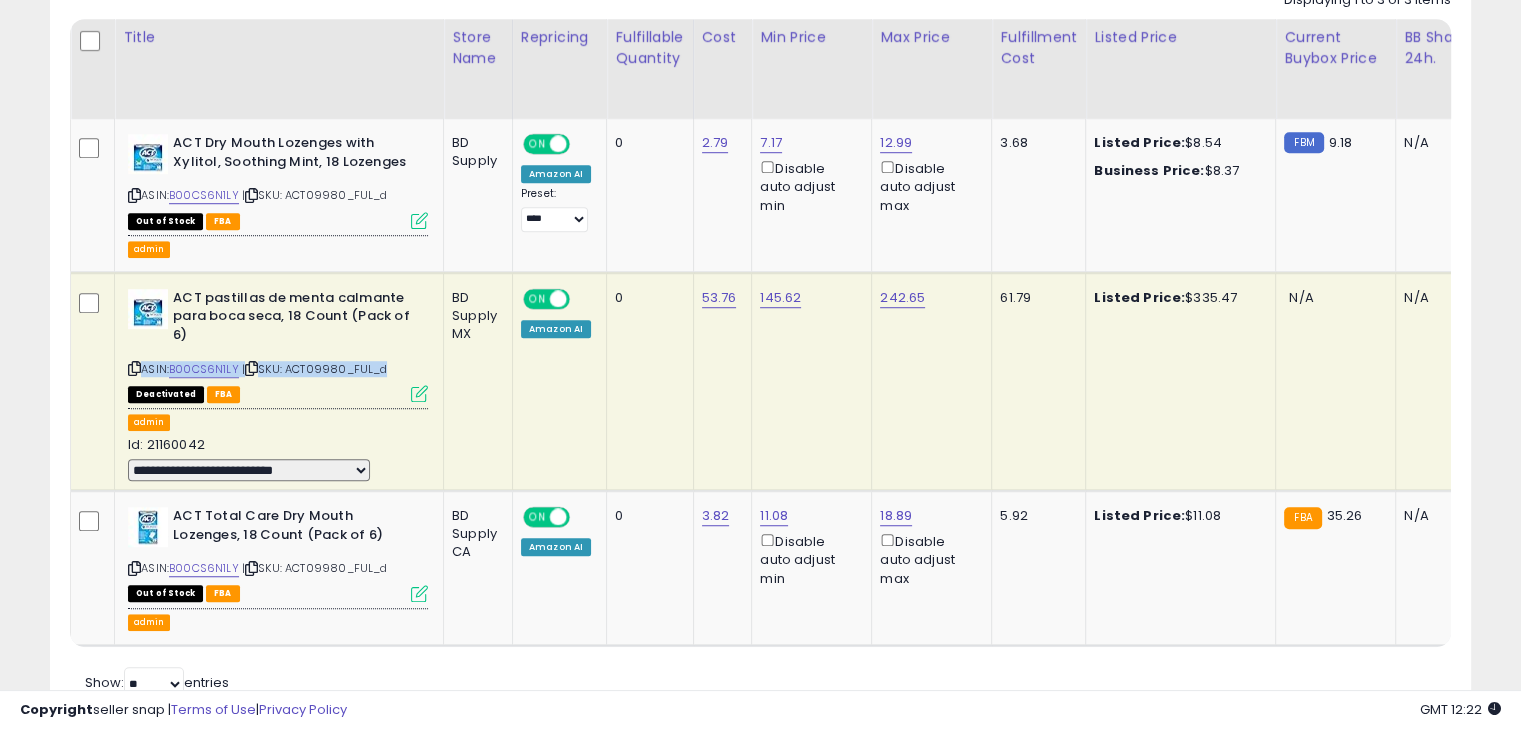 select on "**********" 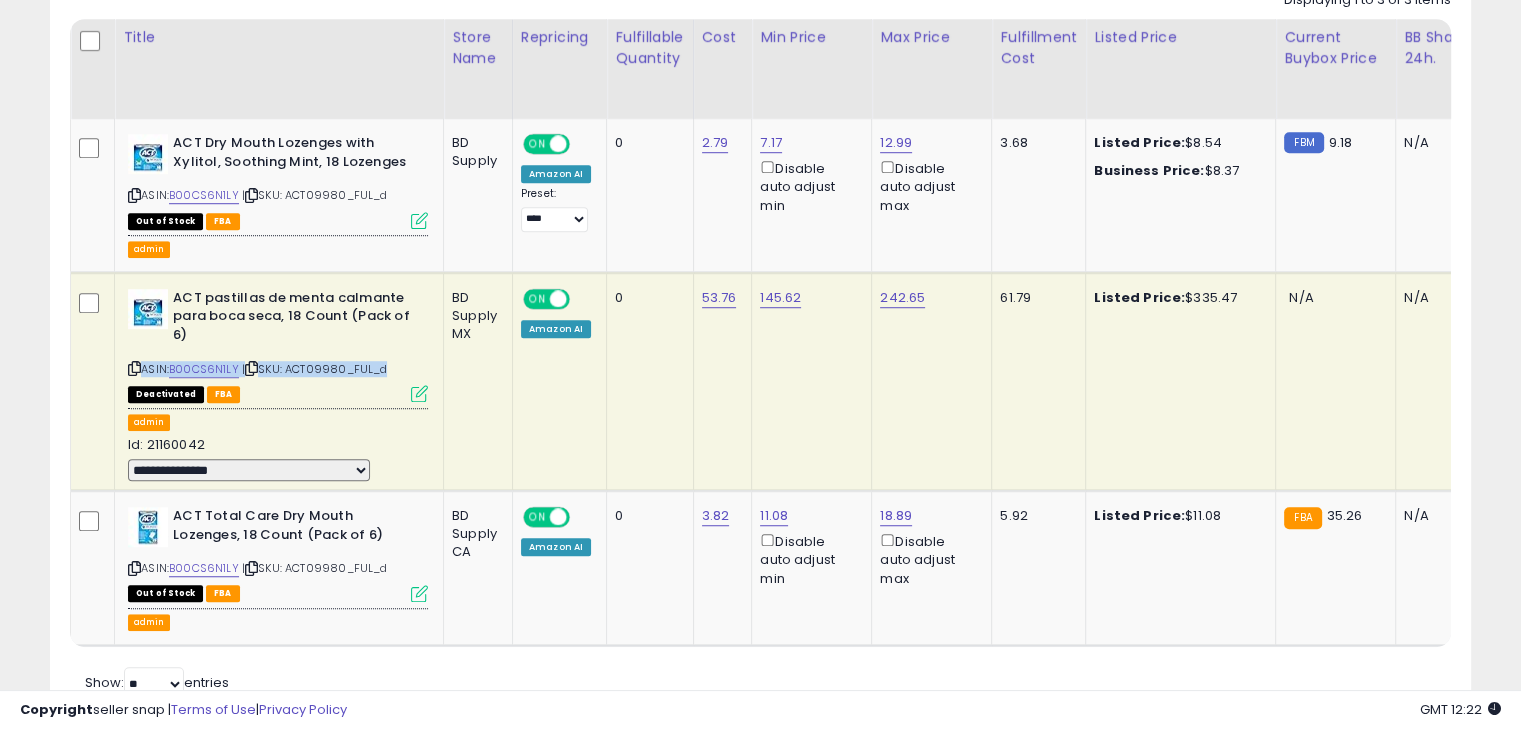 click on "**********" at bounding box center [249, 470] 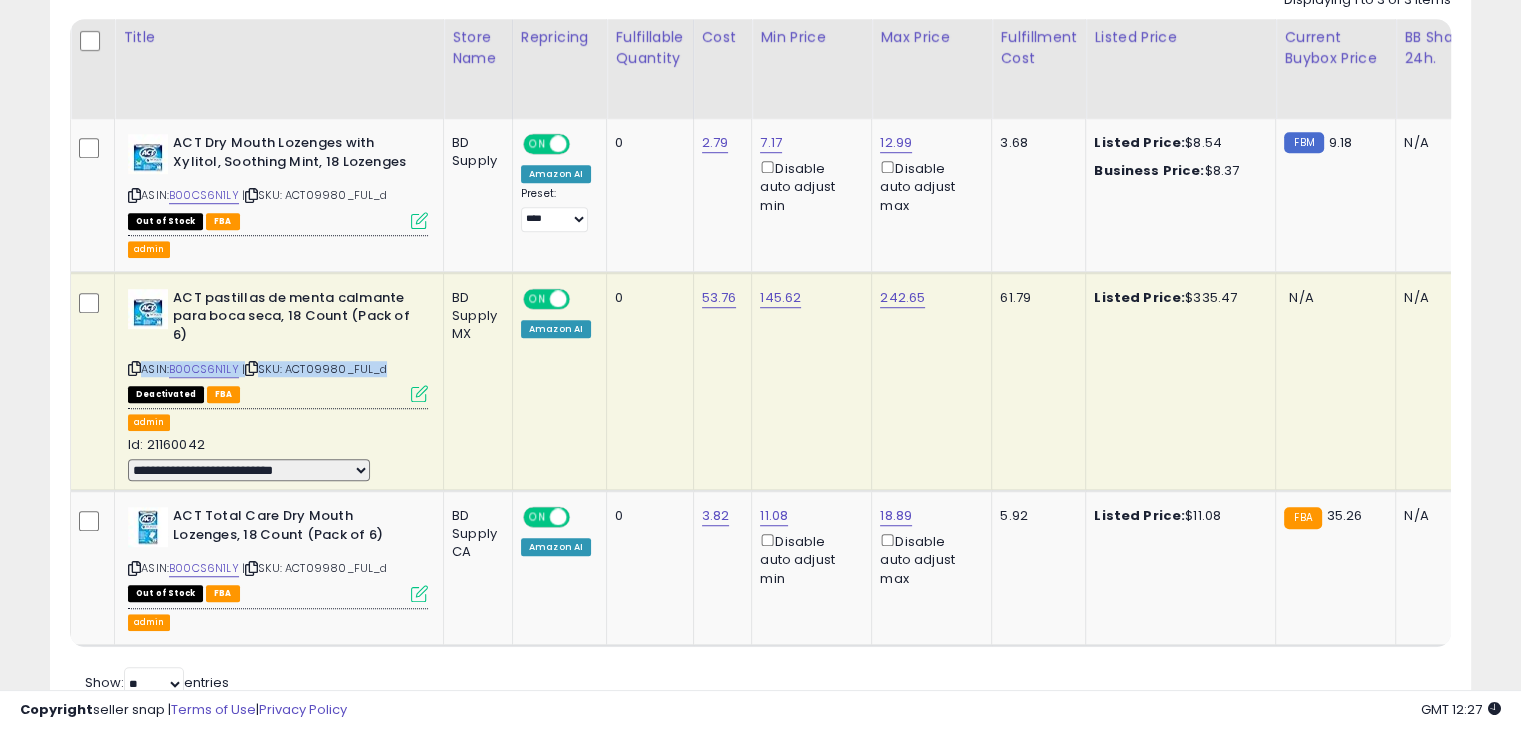 copy on "ASIN:  B00CS6N1LY    |   SKU: ACT09980_FUL_d" 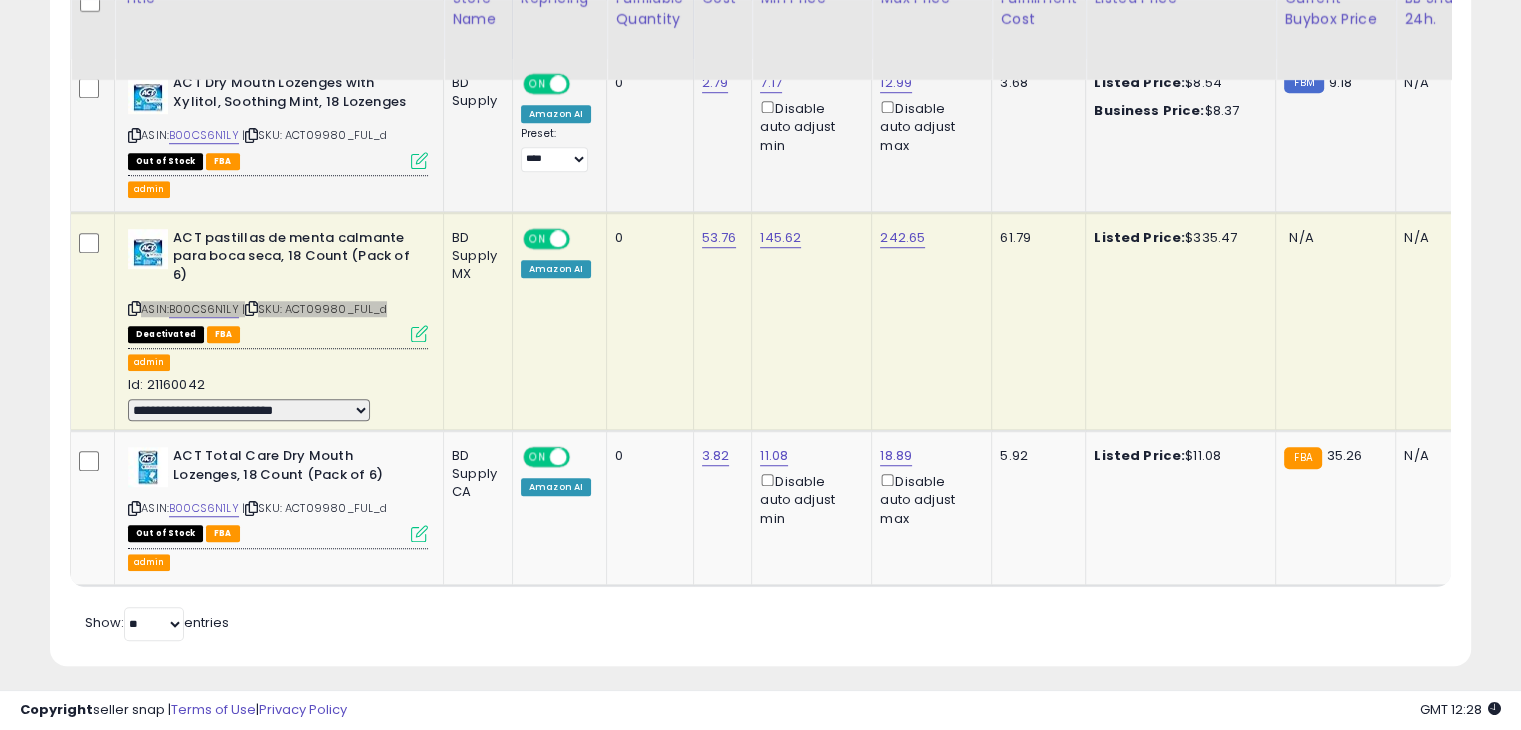 scroll, scrollTop: 1434, scrollLeft: 0, axis: vertical 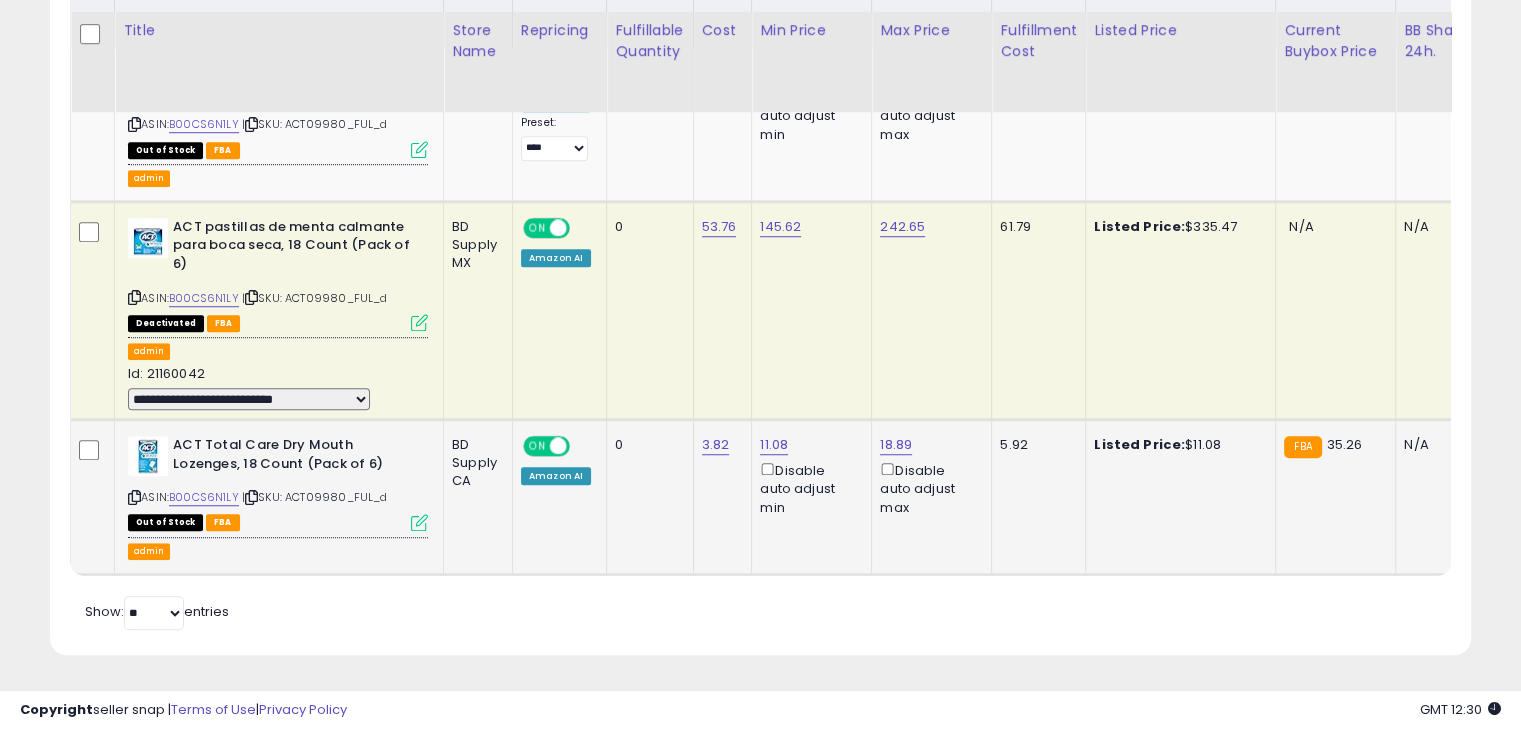 click on "**********" at bounding box center (278, 178) 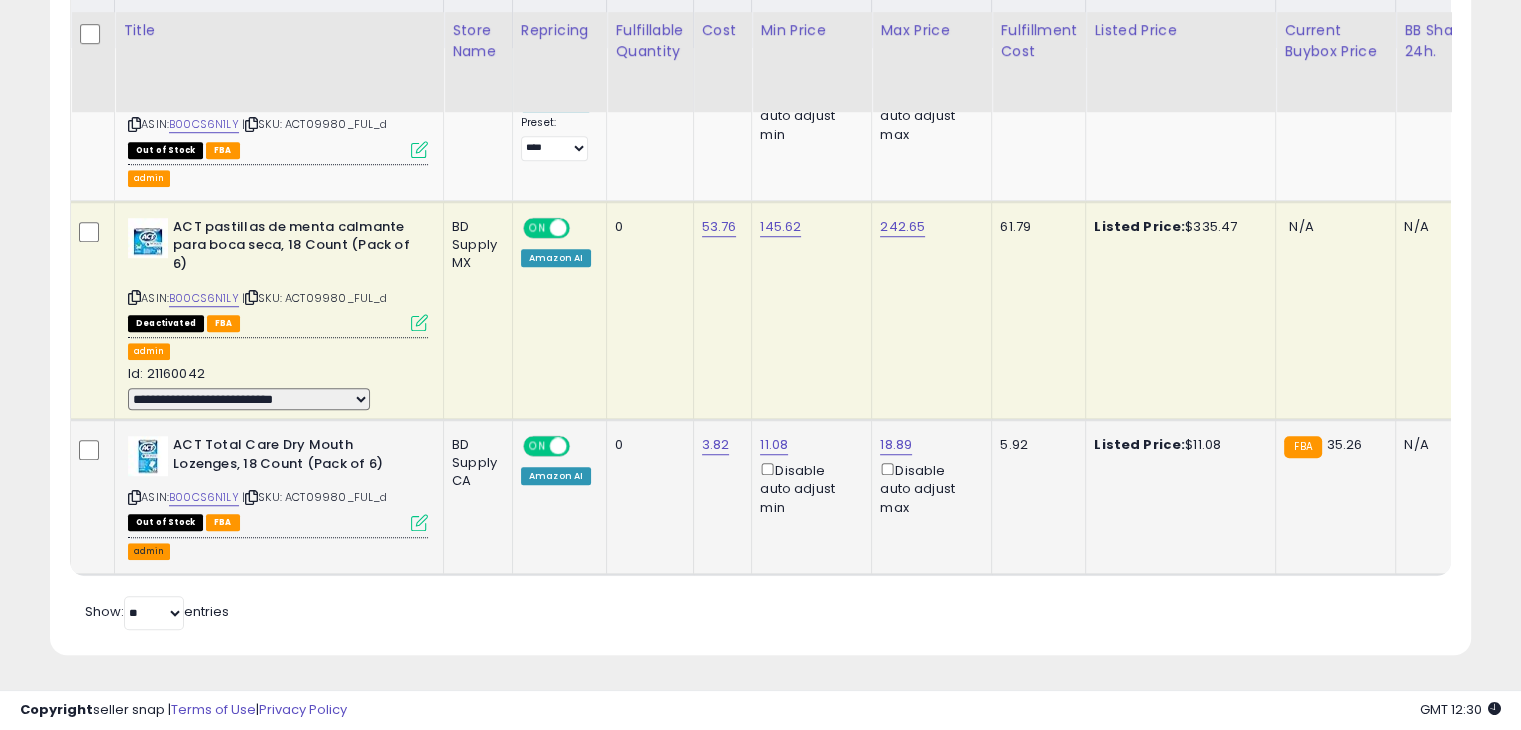 click on "admin" at bounding box center (149, 178) 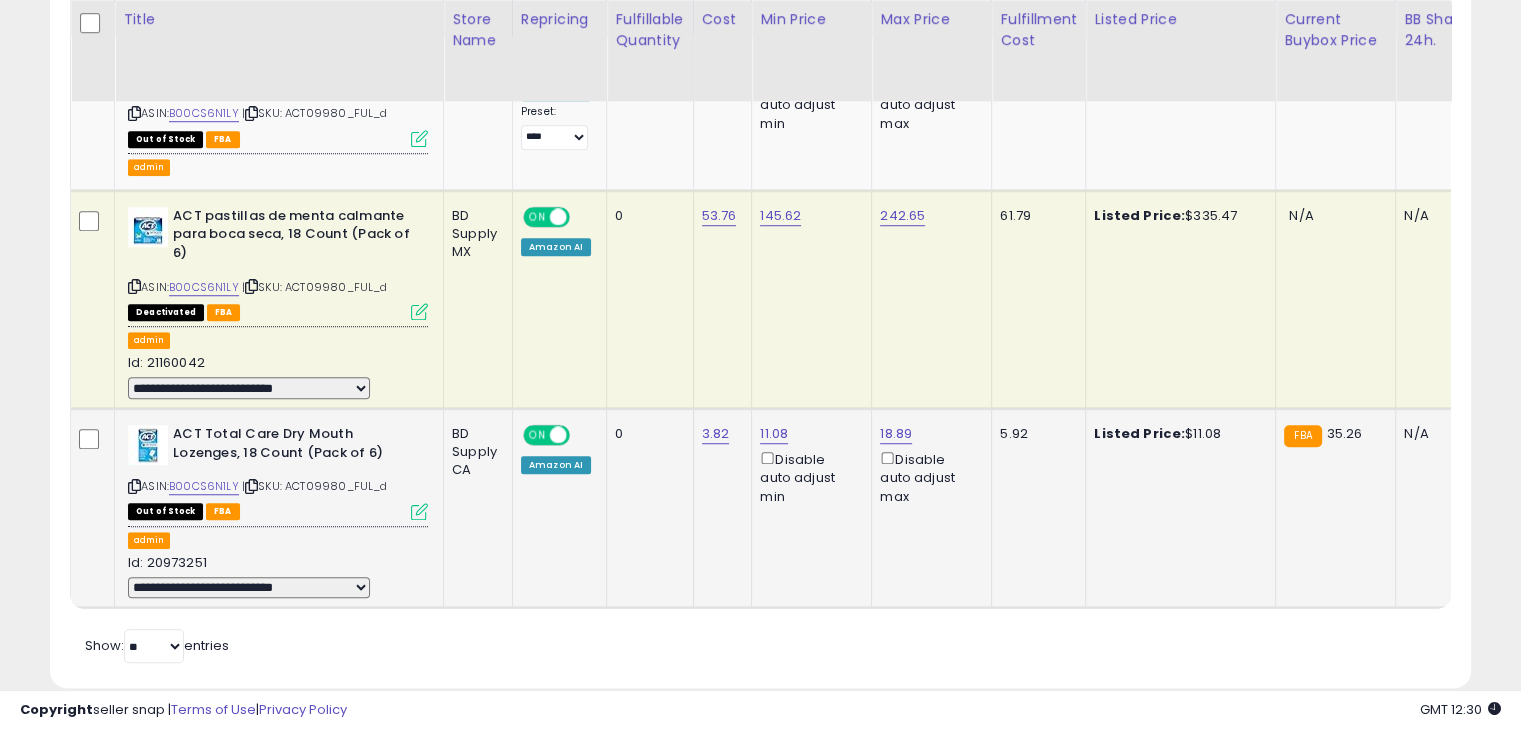 click on "**********" at bounding box center (0, 0) 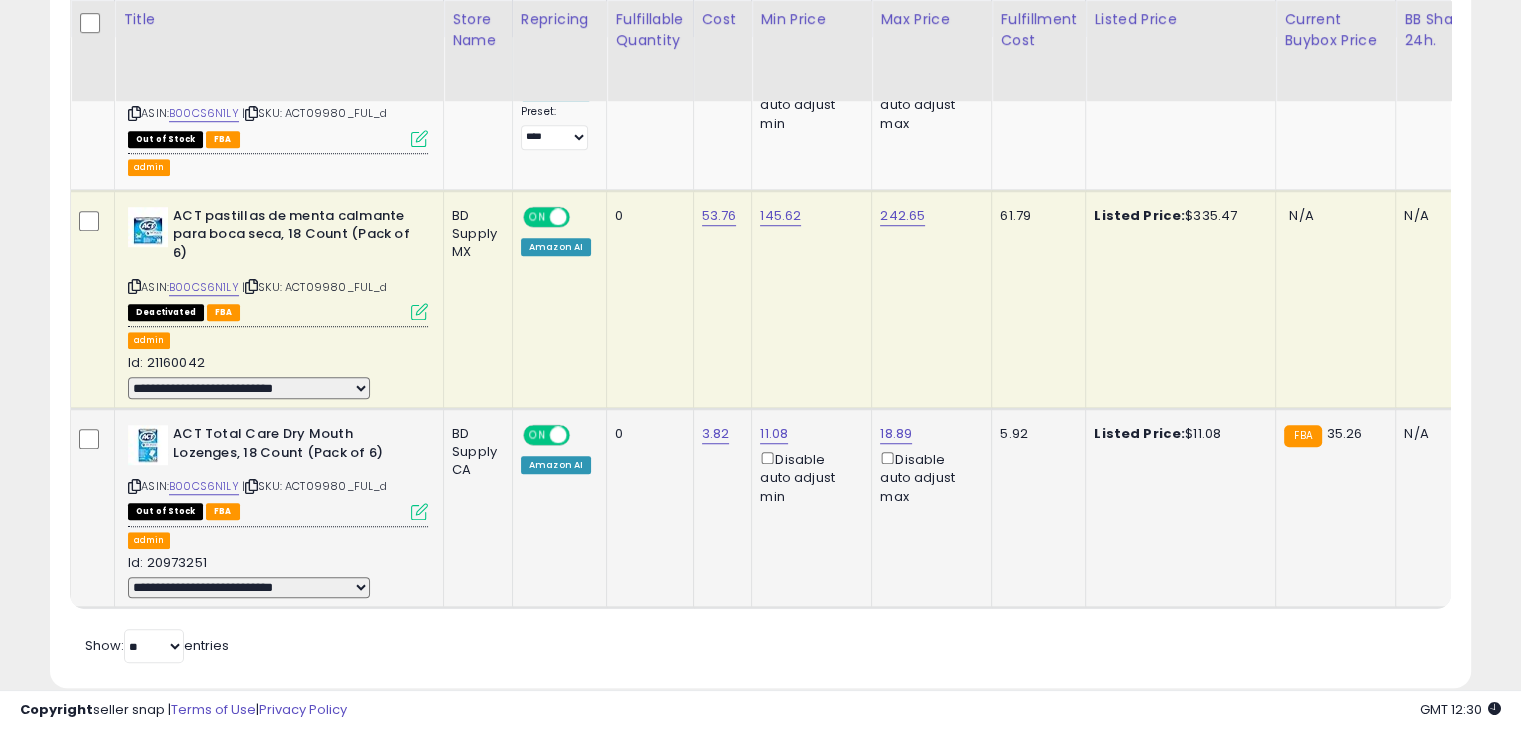 click on "**********" at bounding box center [249, 588] 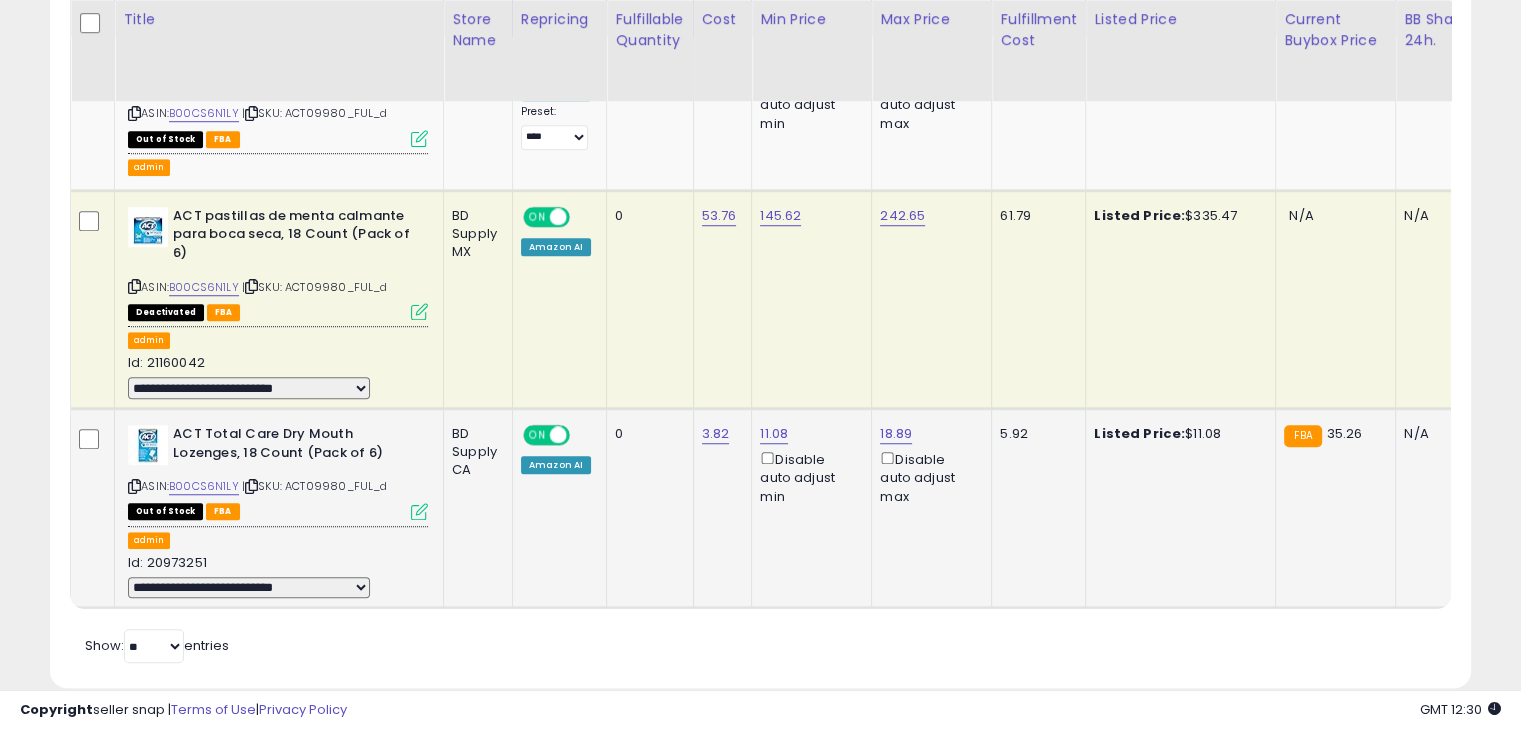 select on "**********" 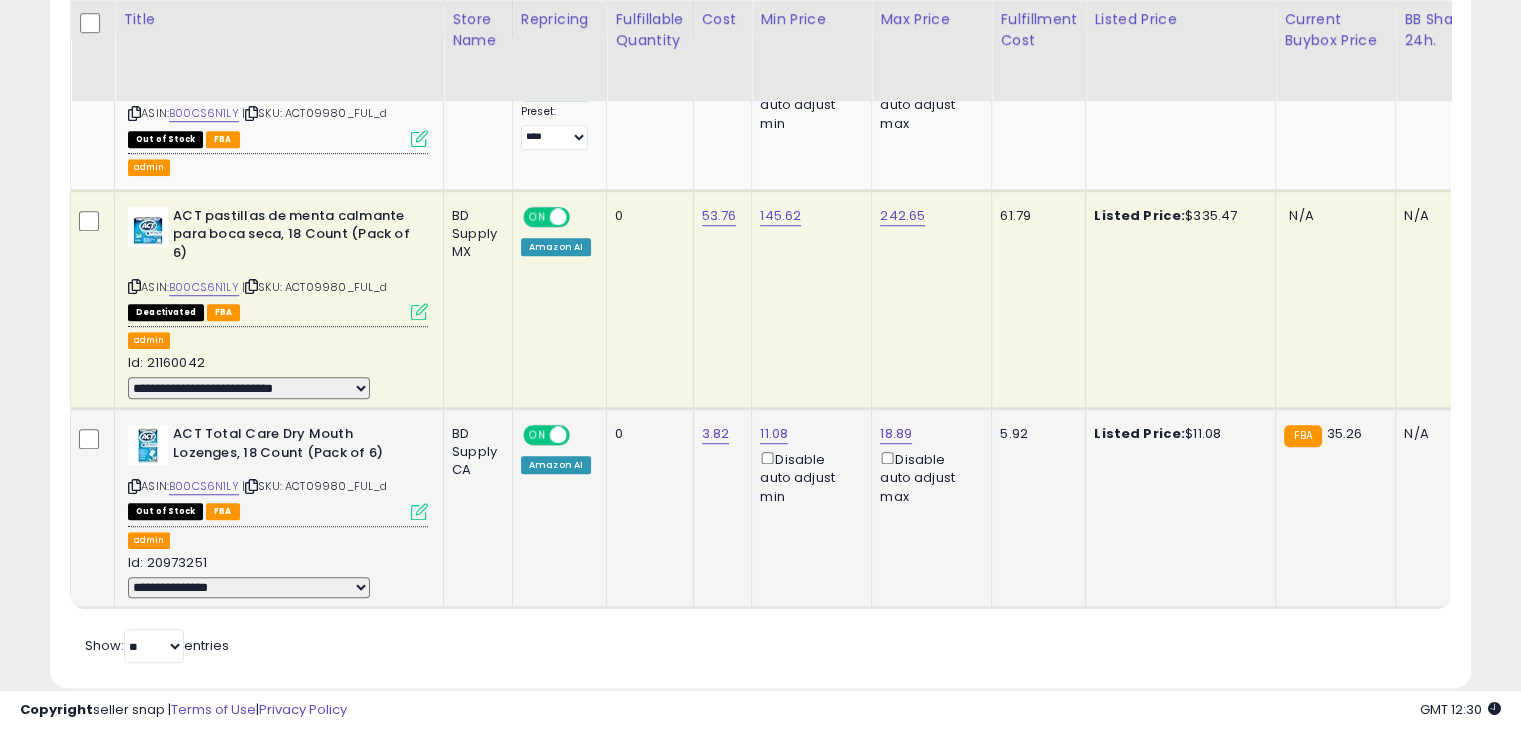 click on "**********" at bounding box center (249, 588) 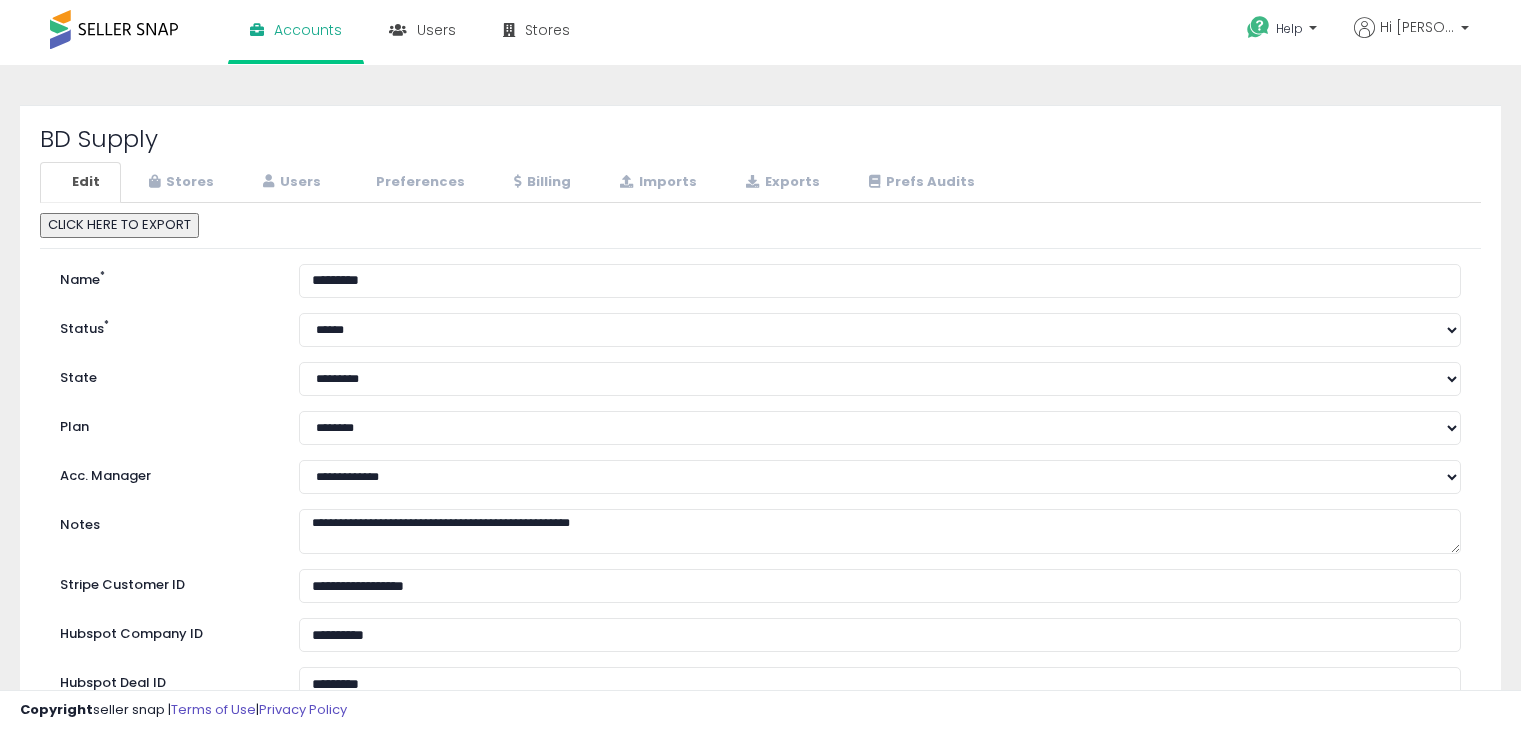 scroll, scrollTop: 0, scrollLeft: 0, axis: both 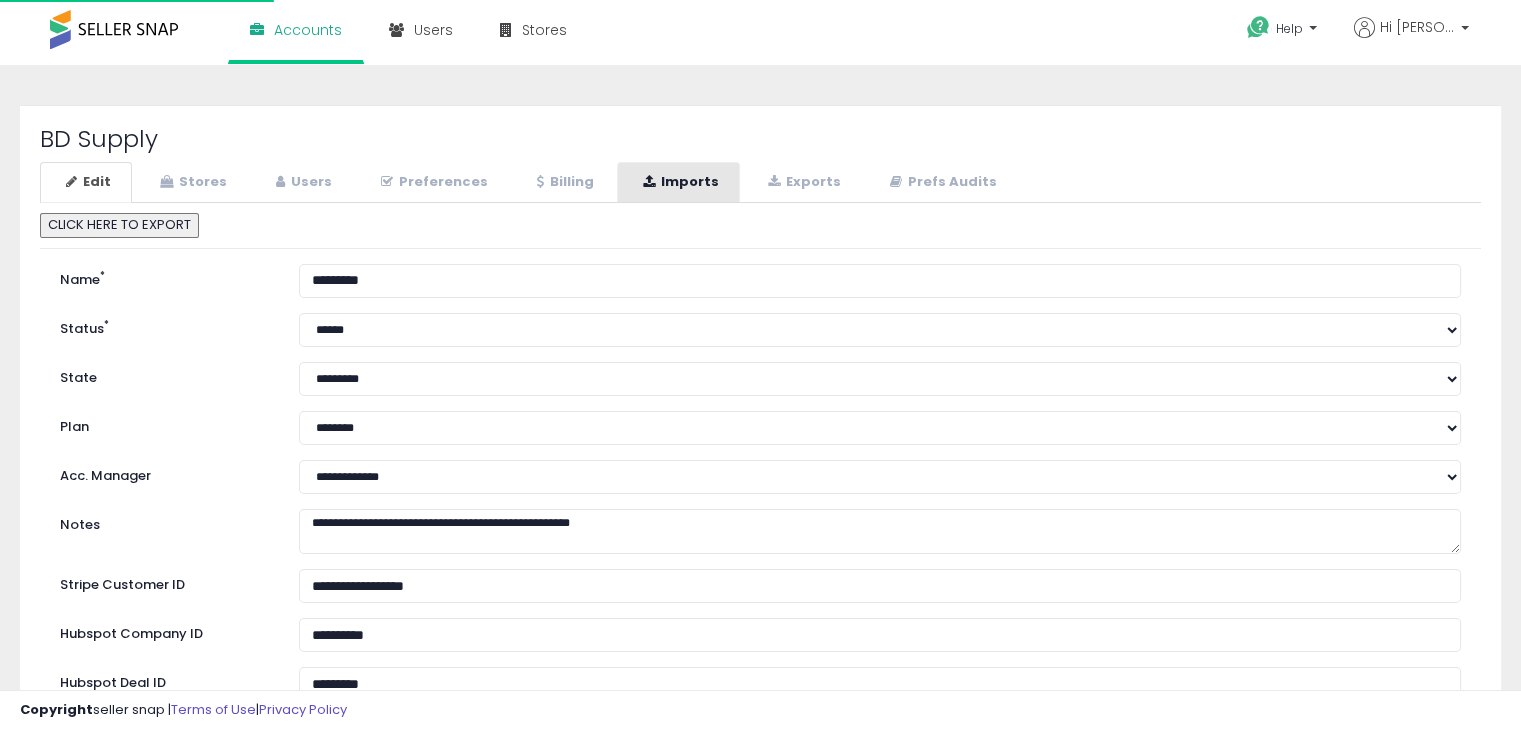 click on "Imports" at bounding box center [678, 182] 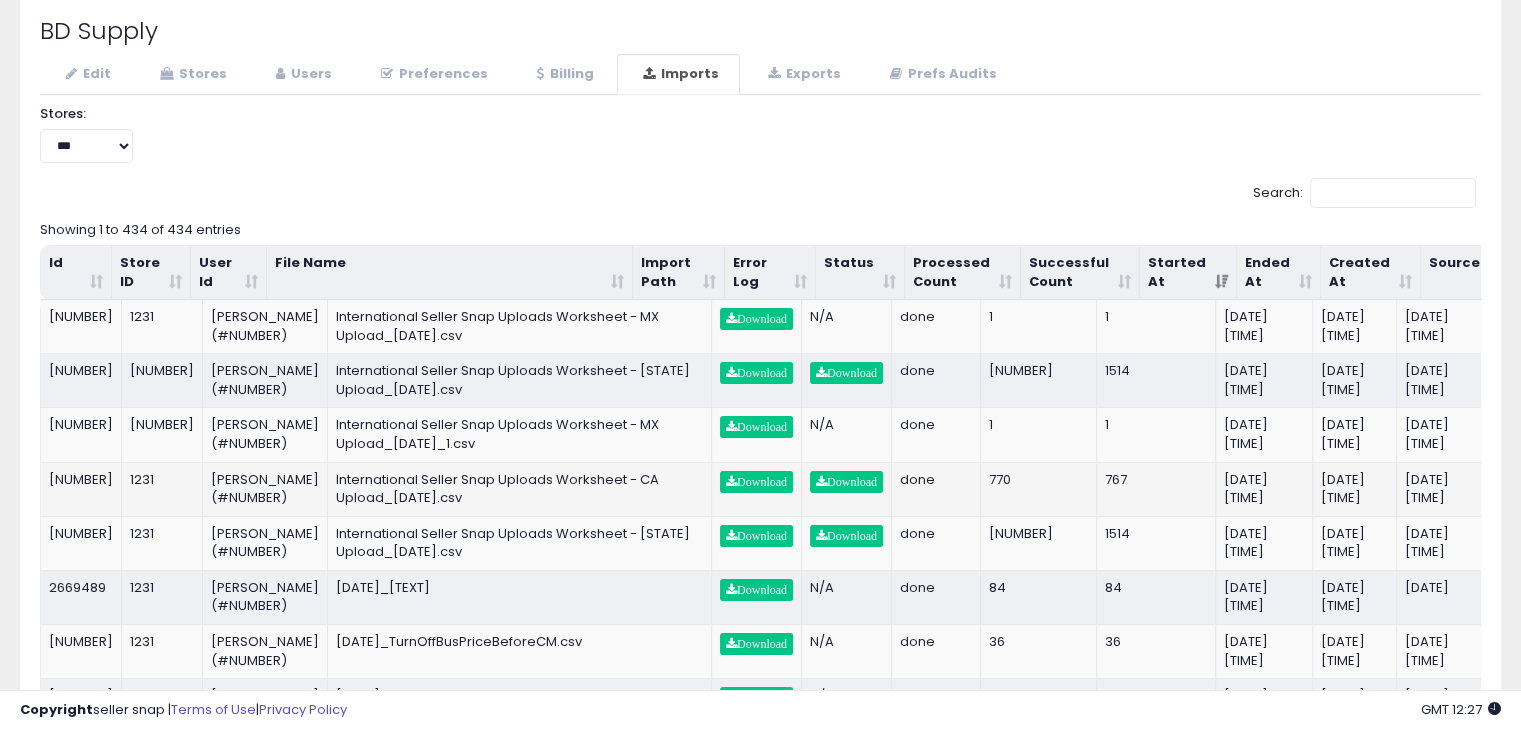 scroll, scrollTop: 111, scrollLeft: 0, axis: vertical 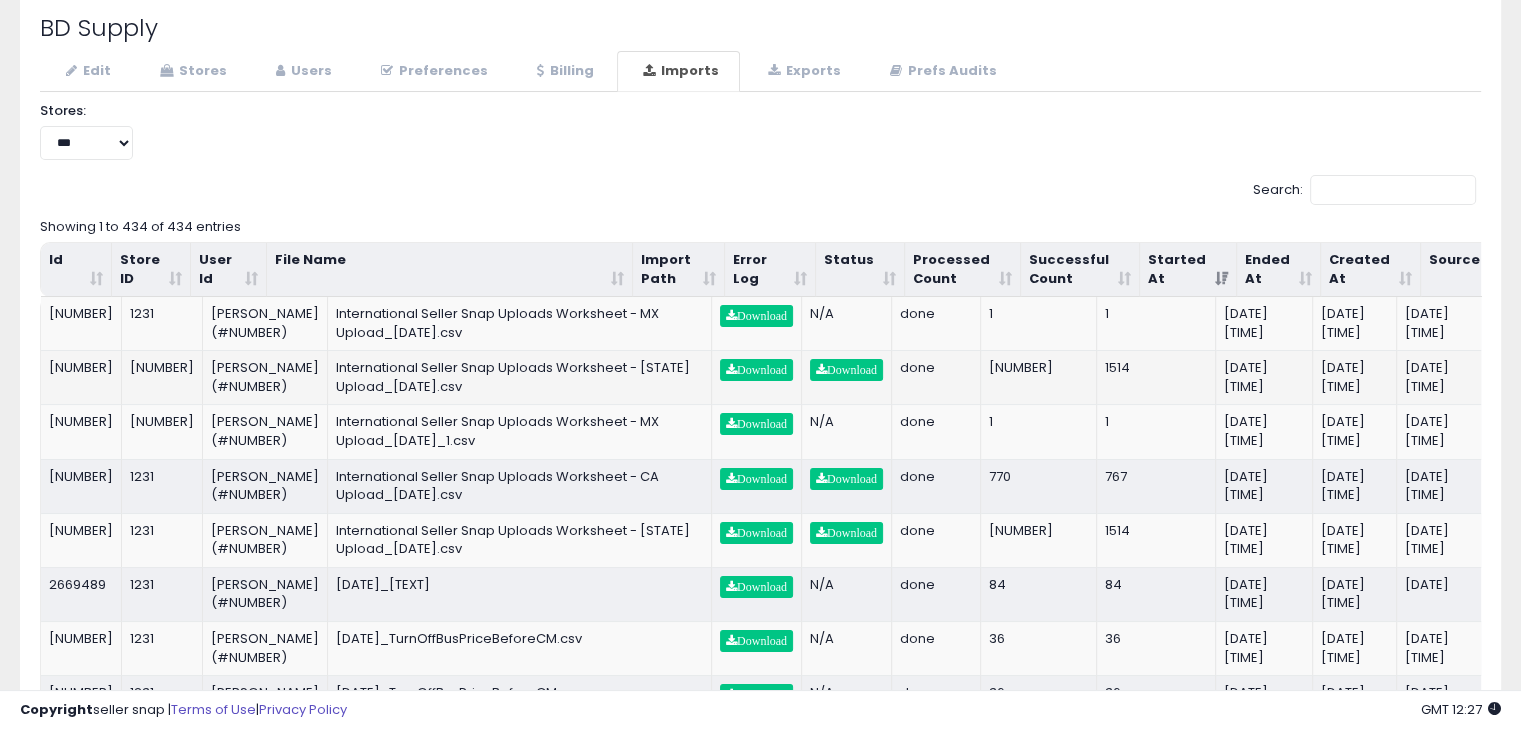 click on "[NUMBER]" at bounding box center (81, 377) 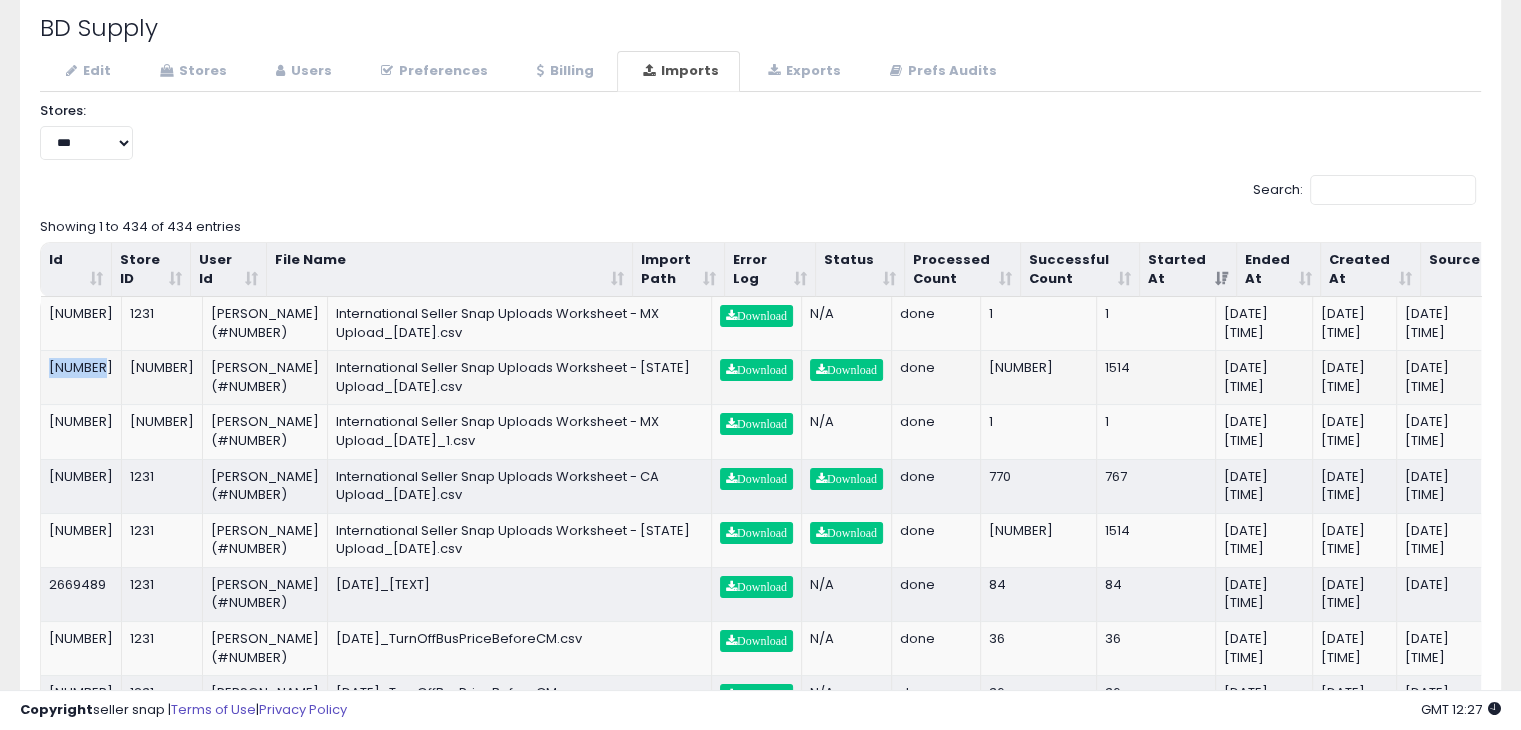 click on "[NUMBER]" at bounding box center [81, 377] 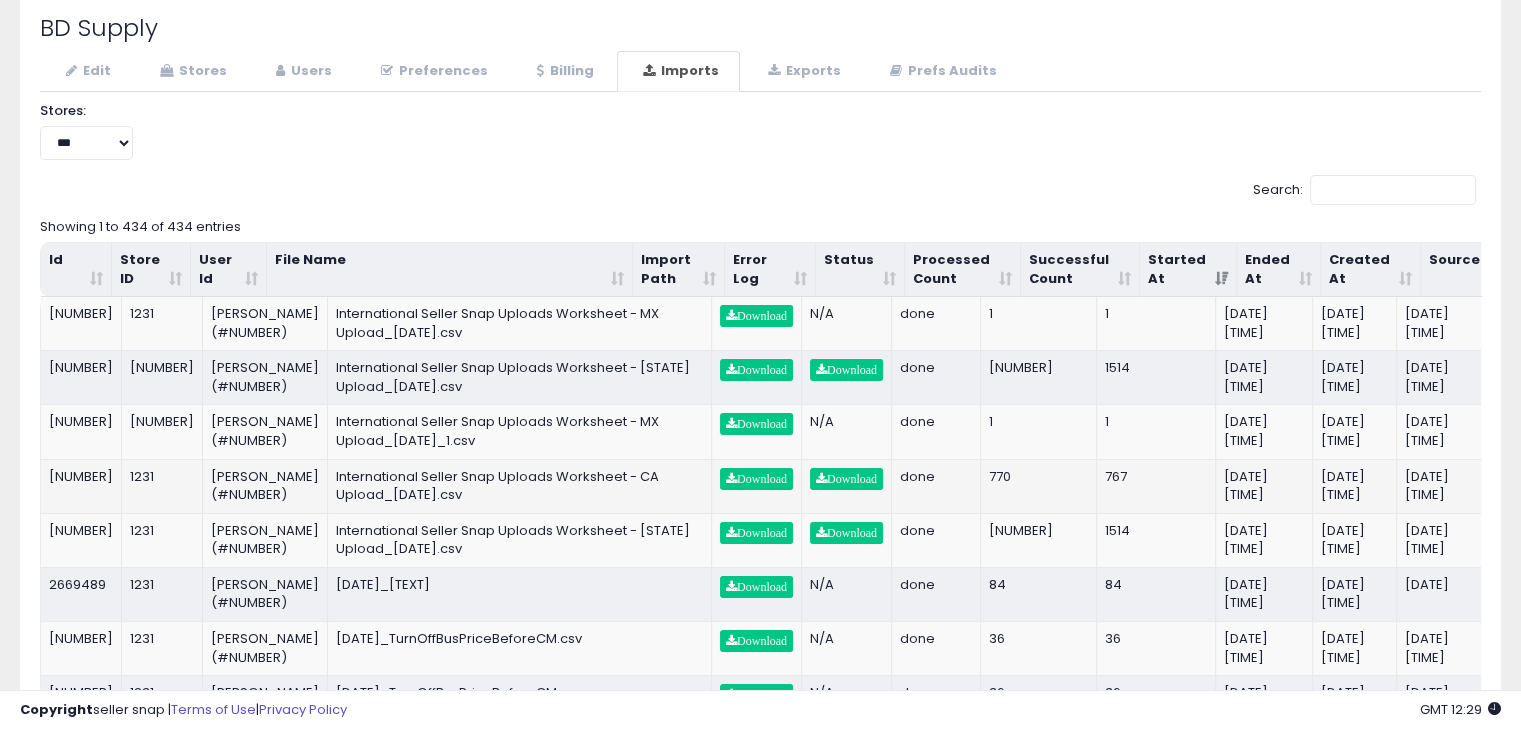 click on "[NUMBER]" at bounding box center [81, 377] 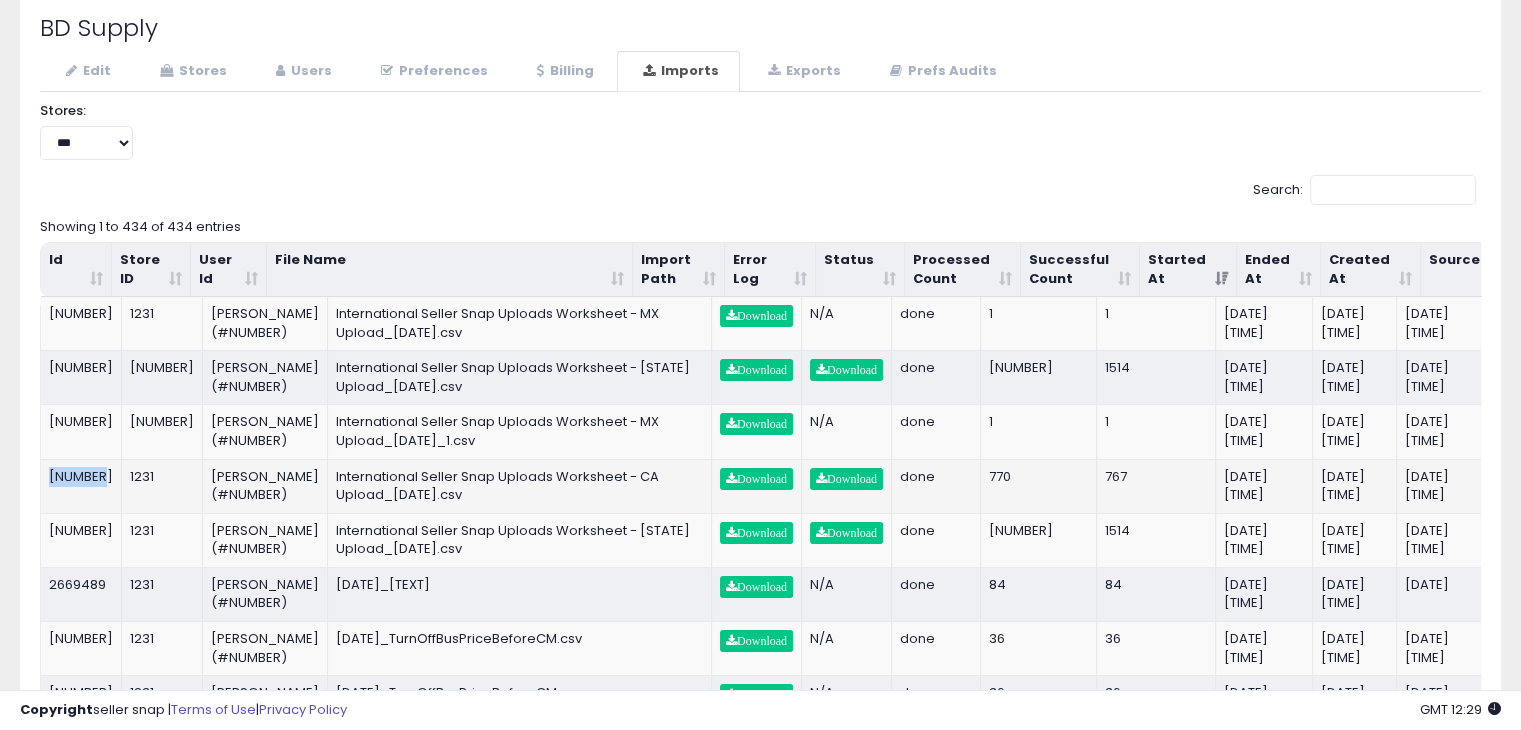 click on "[NUMBER]" at bounding box center [81, 377] 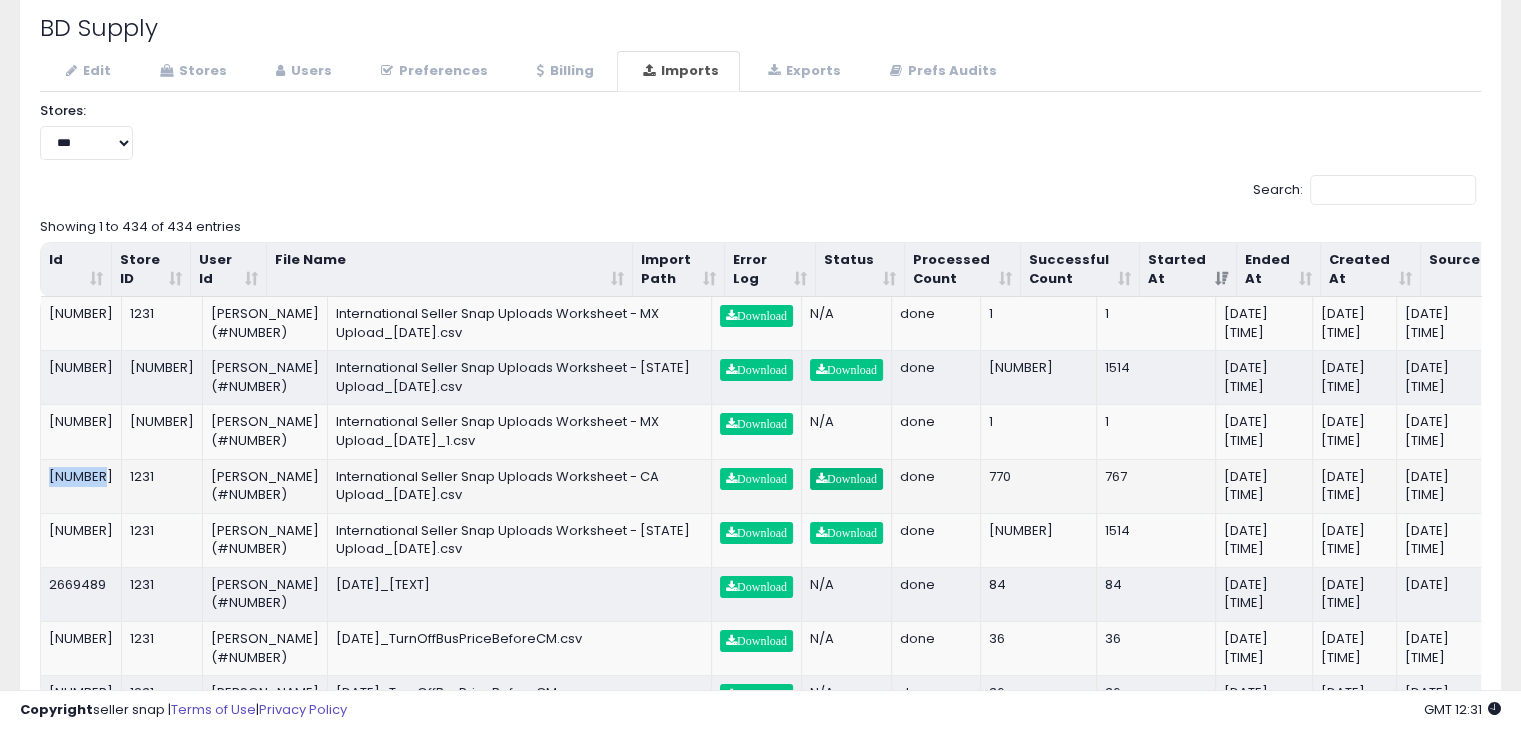 click on "Download" at bounding box center (846, 479) 